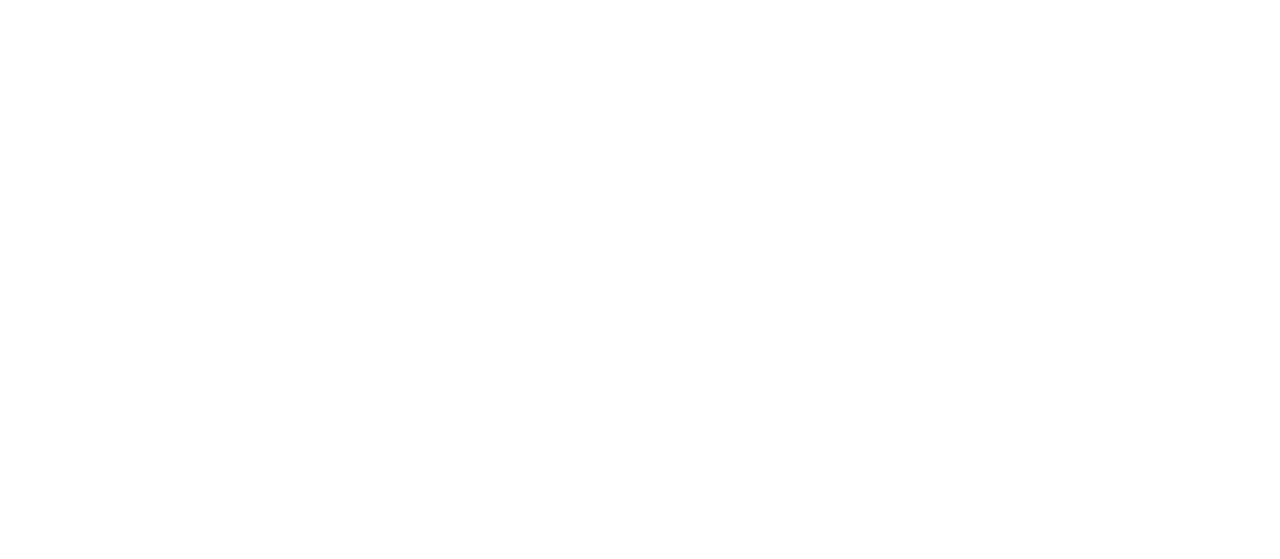 scroll, scrollTop: 0, scrollLeft: 0, axis: both 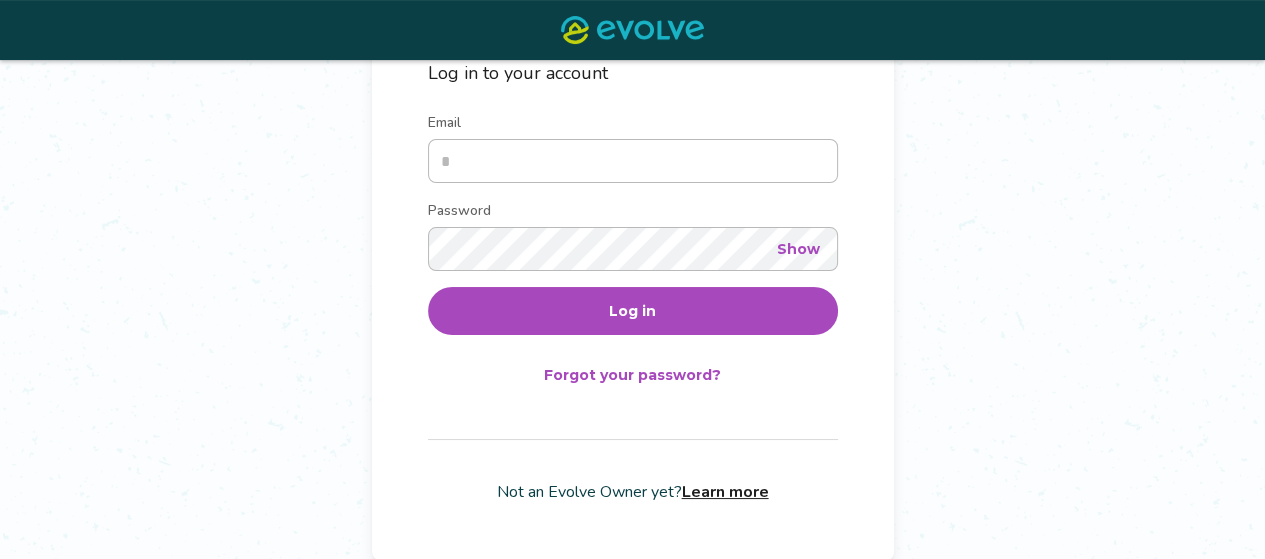 type on "**********" 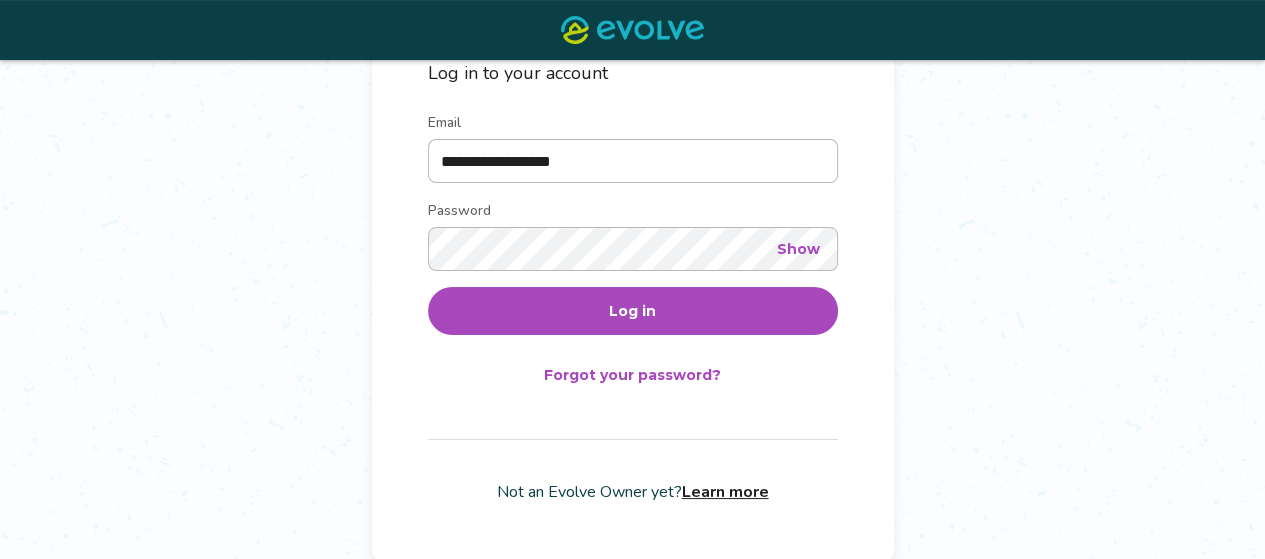 click on "Log in" at bounding box center (633, 311) 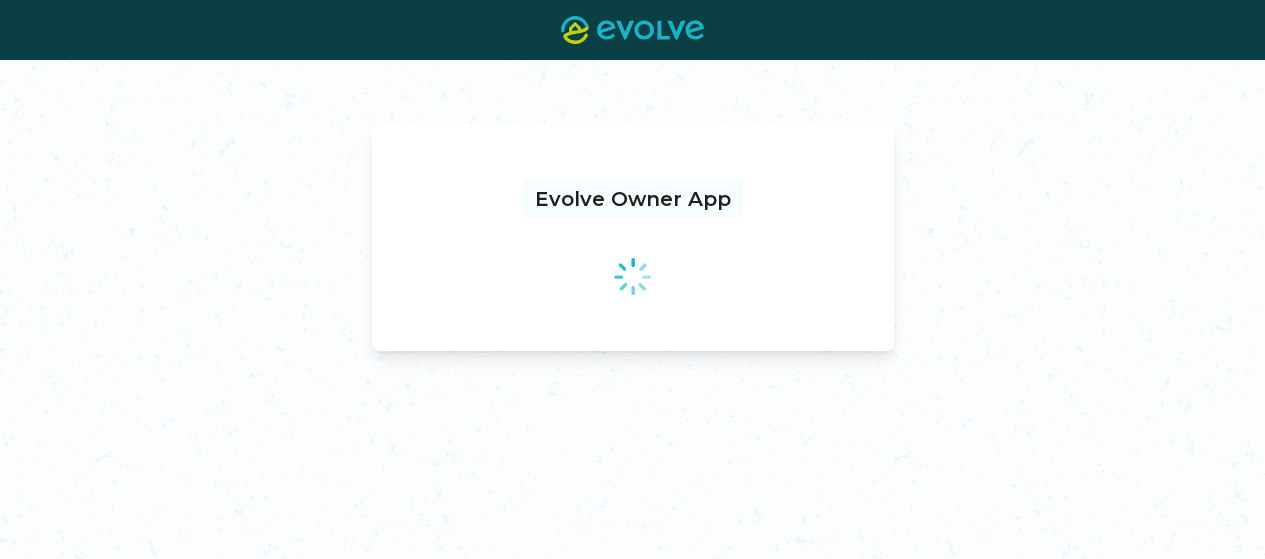 scroll, scrollTop: 0, scrollLeft: 0, axis: both 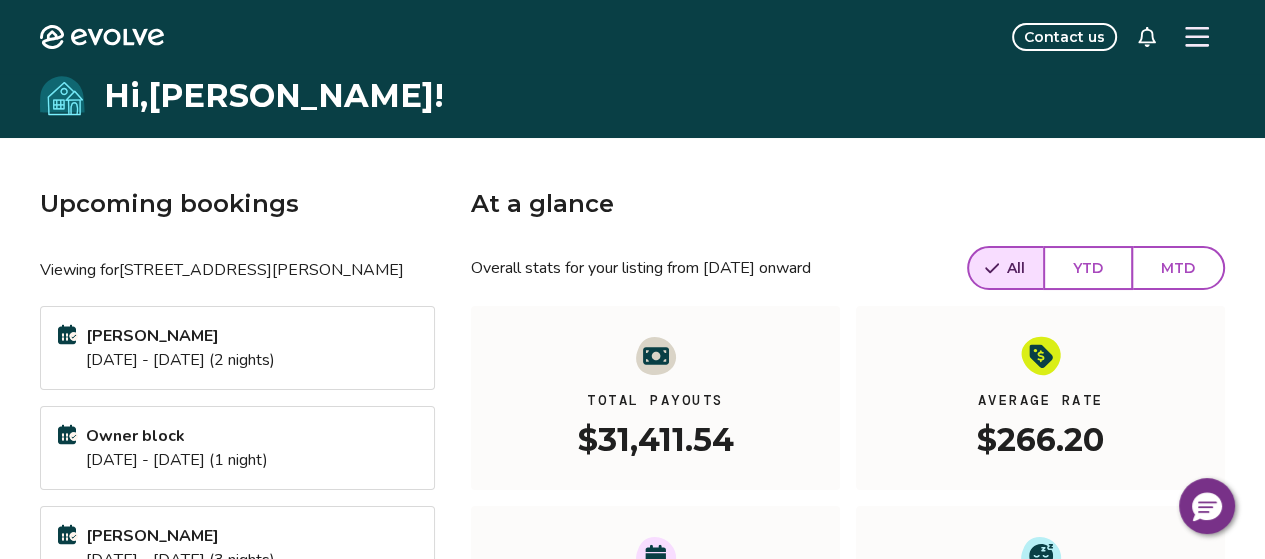 click on "YTD" at bounding box center (1088, 268) 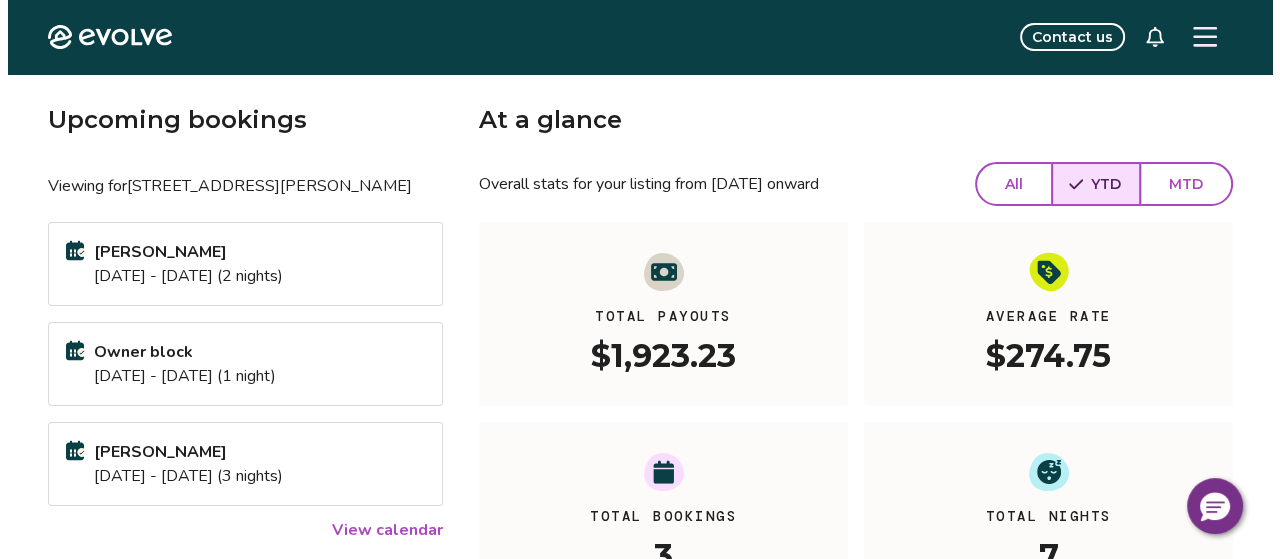 scroll, scrollTop: 0, scrollLeft: 0, axis: both 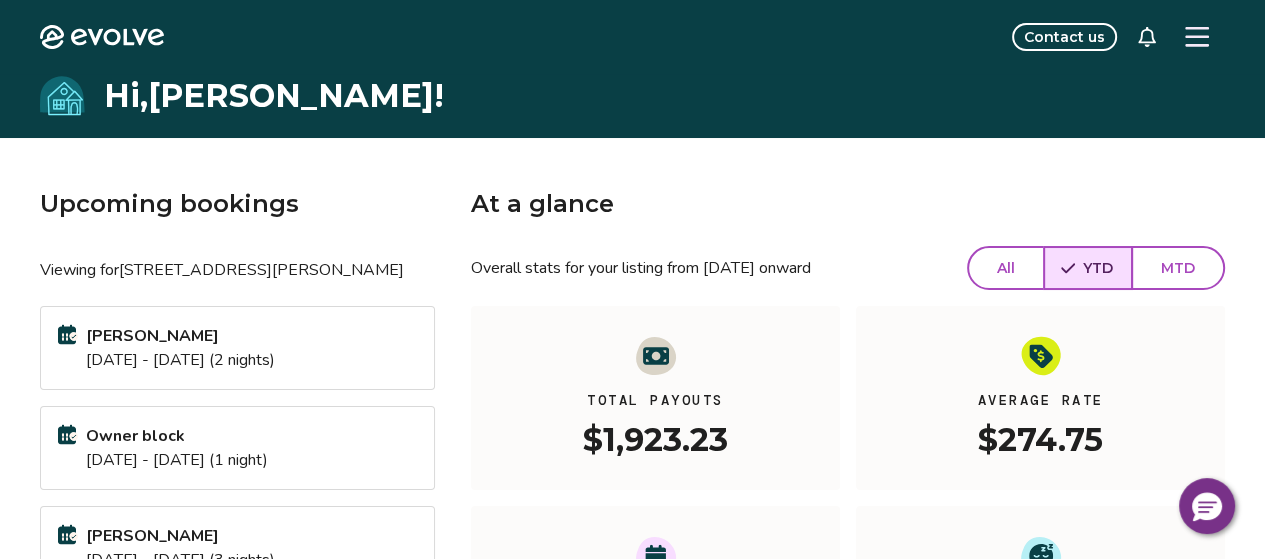 click 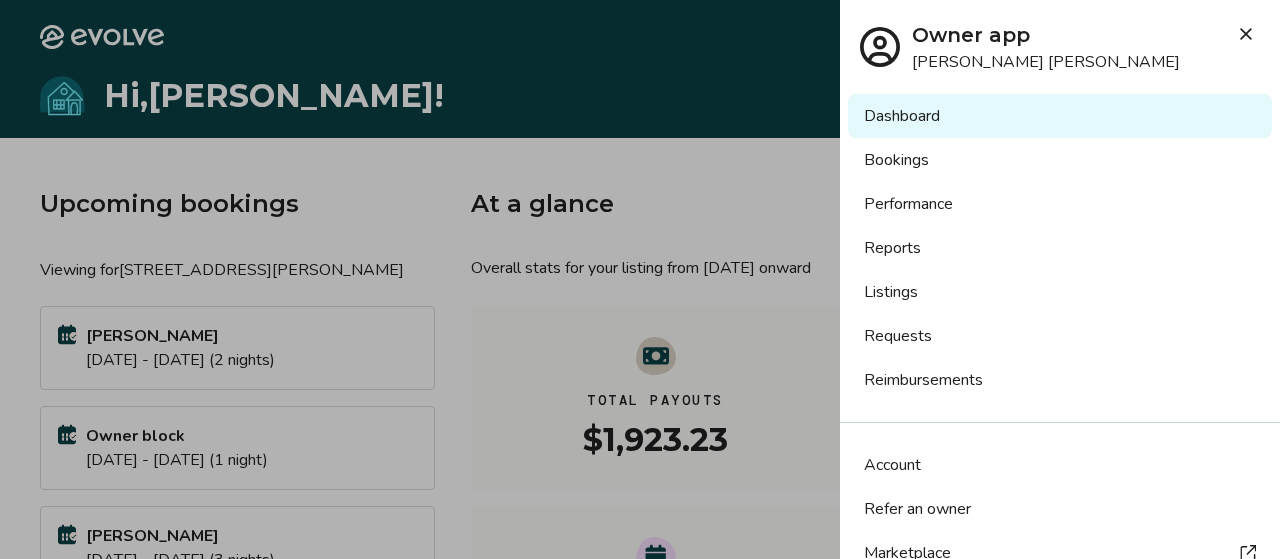 click on "Reports" at bounding box center [1060, 248] 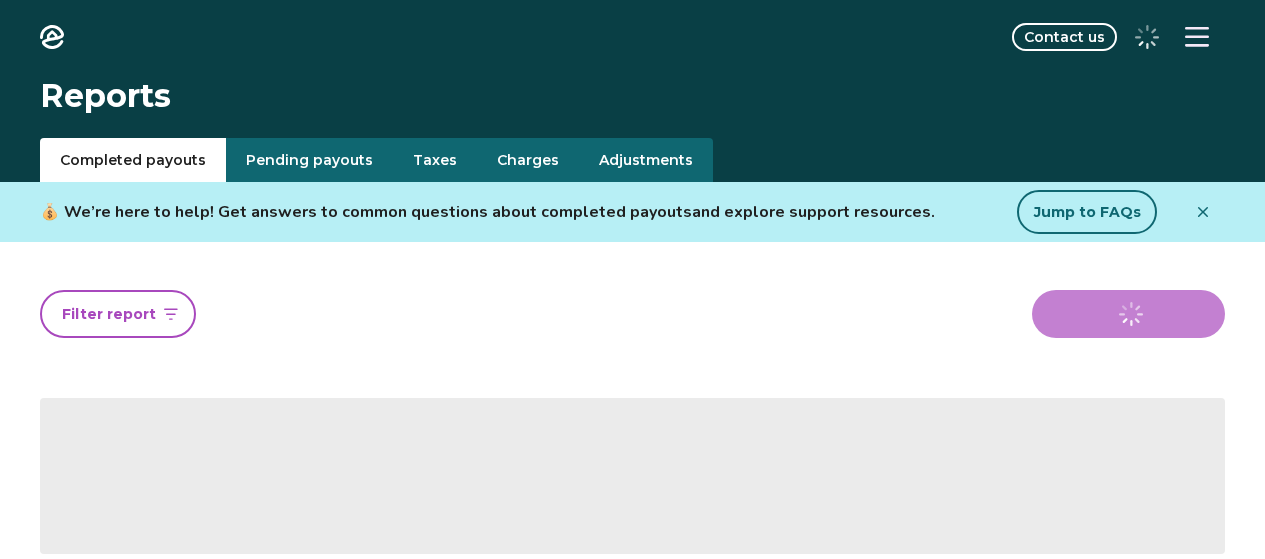 scroll, scrollTop: 0, scrollLeft: 0, axis: both 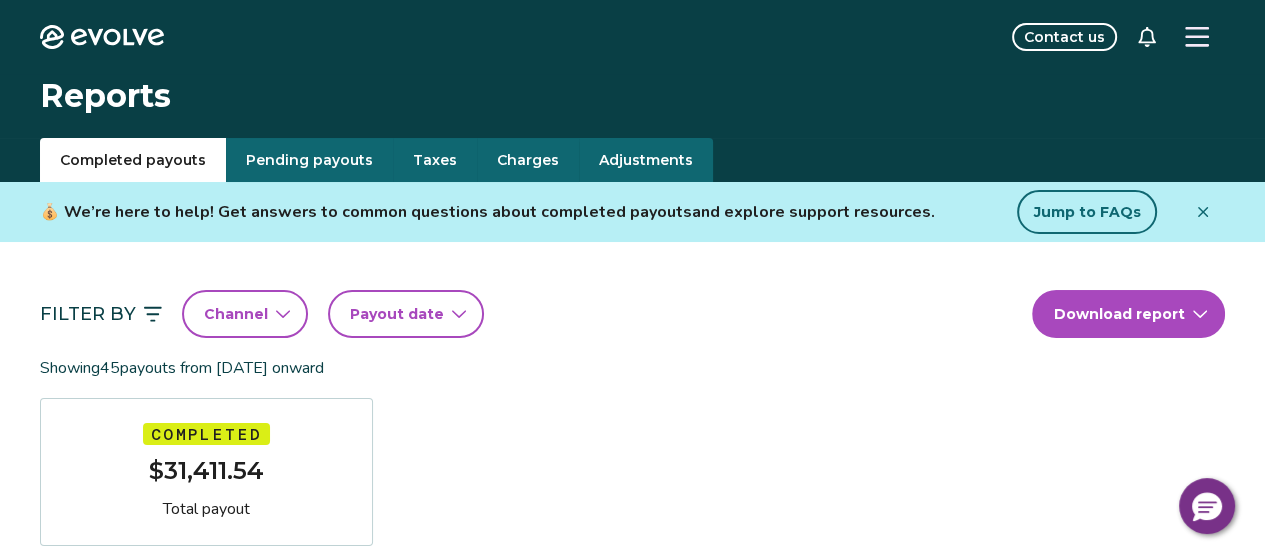 click 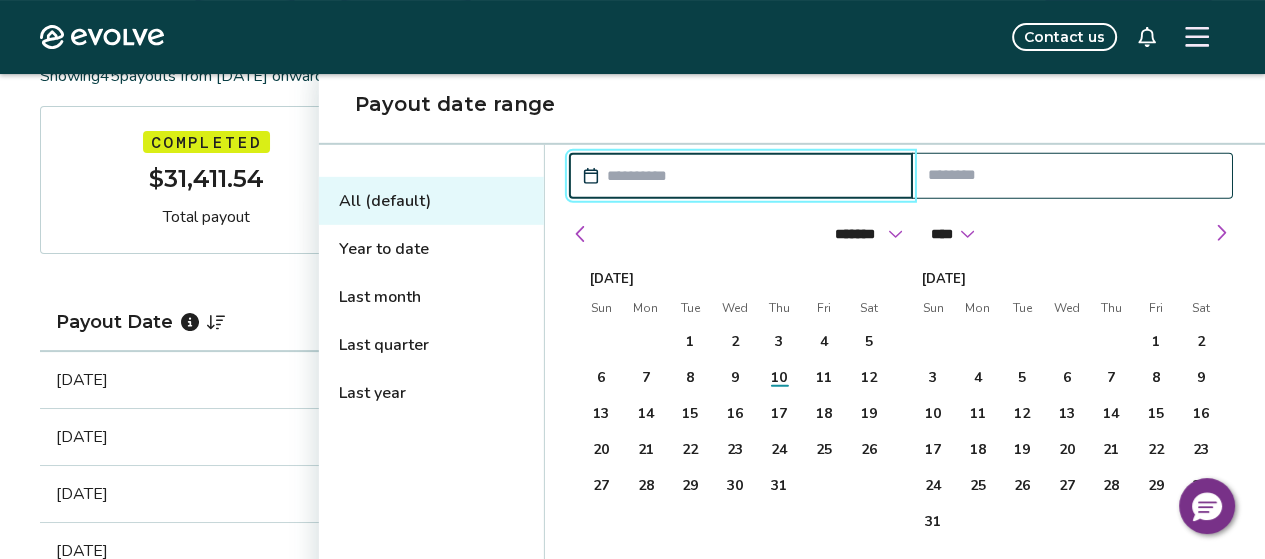 scroll, scrollTop: 293, scrollLeft: 0, axis: vertical 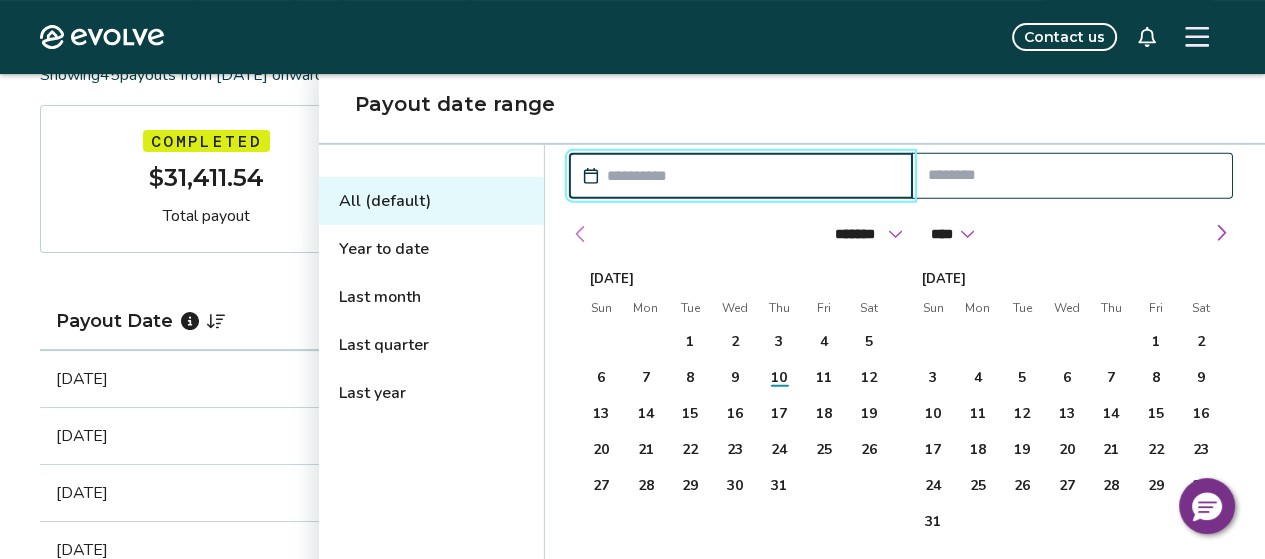 click at bounding box center (581, 234) 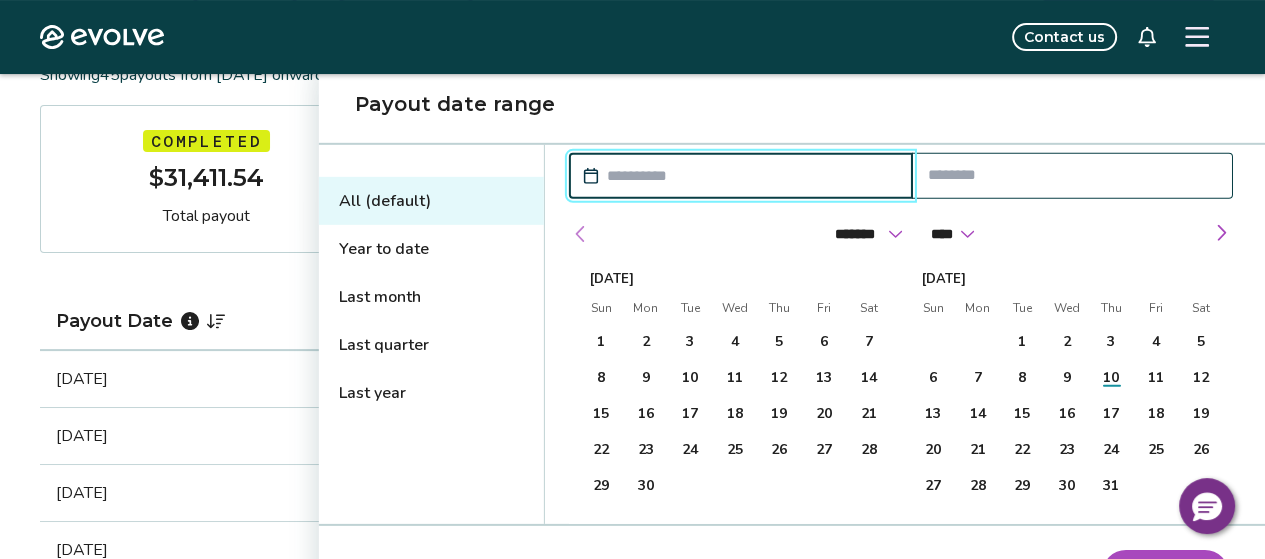click at bounding box center [581, 234] 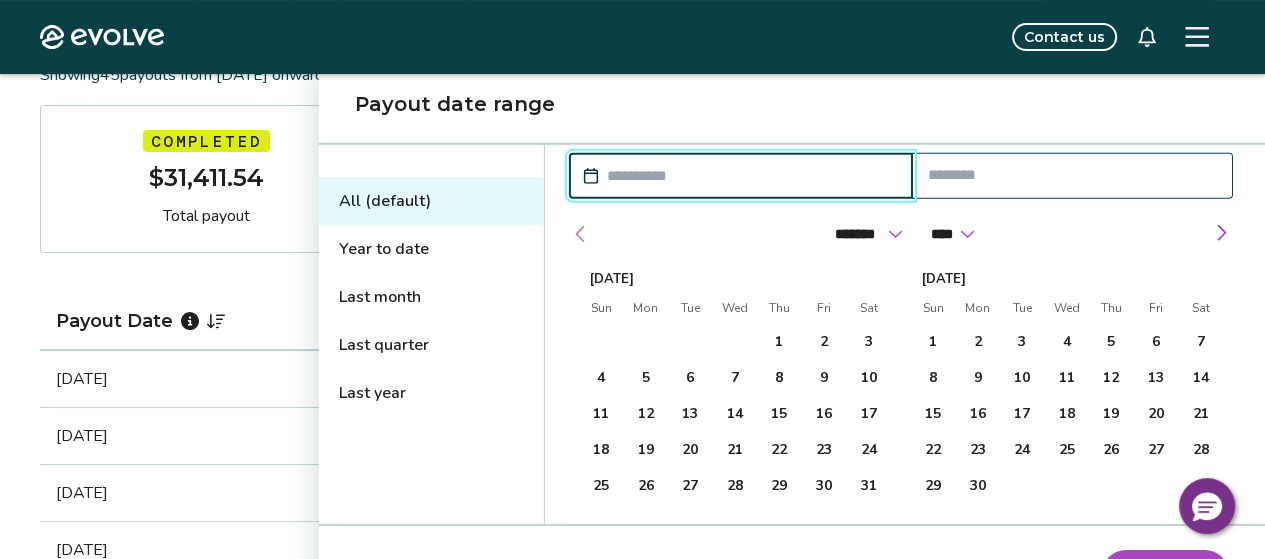 click at bounding box center [581, 234] 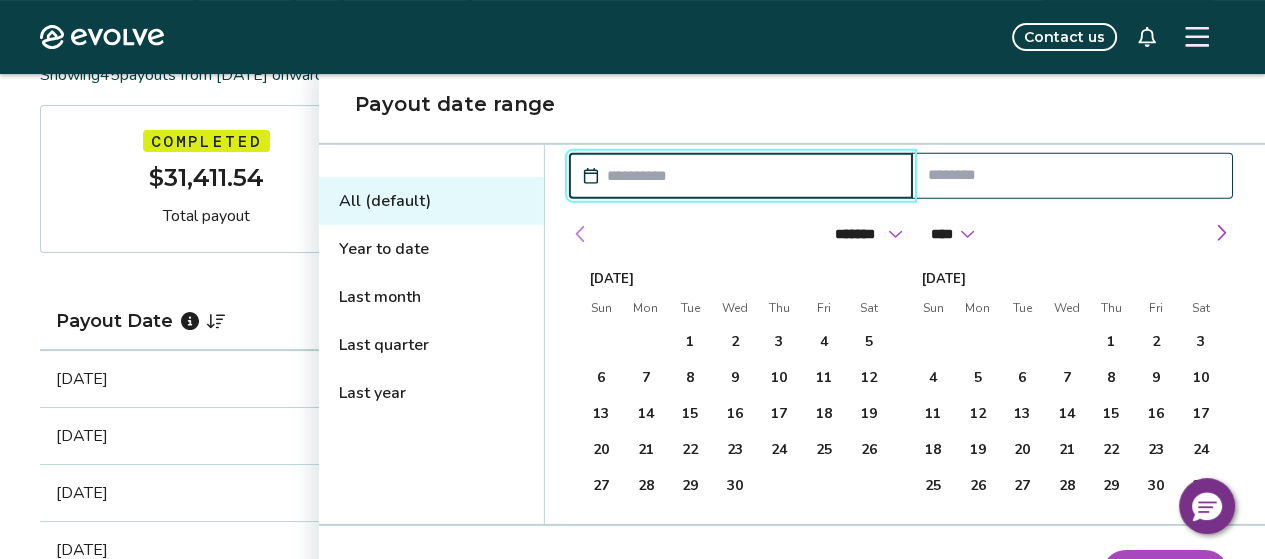 click at bounding box center (581, 234) 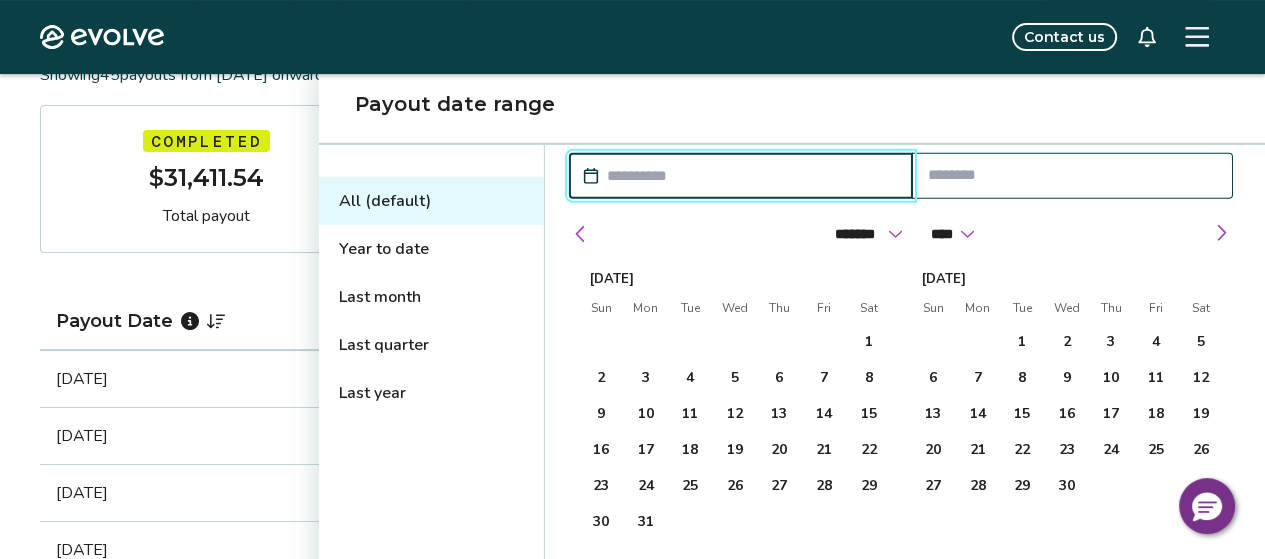 click at bounding box center [751, 176] 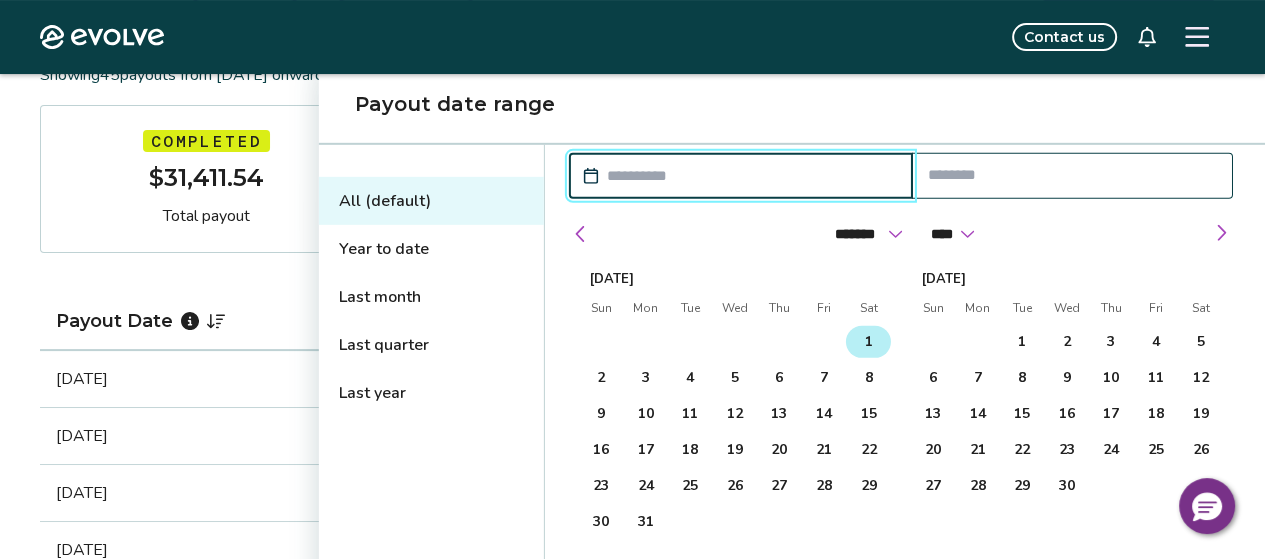 click on "1" at bounding box center [868, 342] 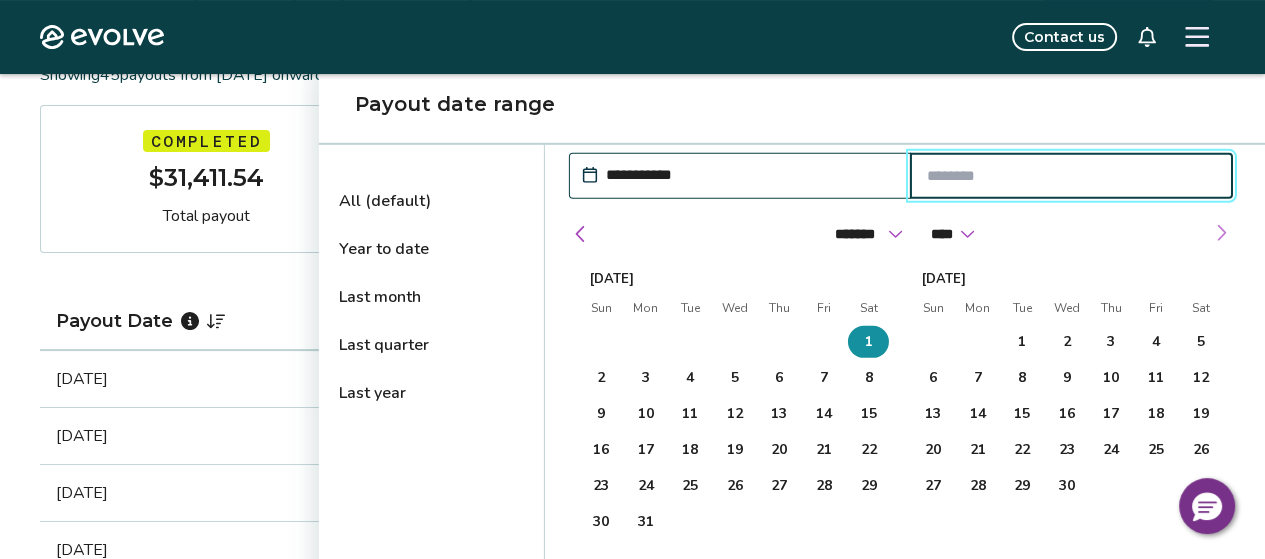 click at bounding box center [1221, 233] 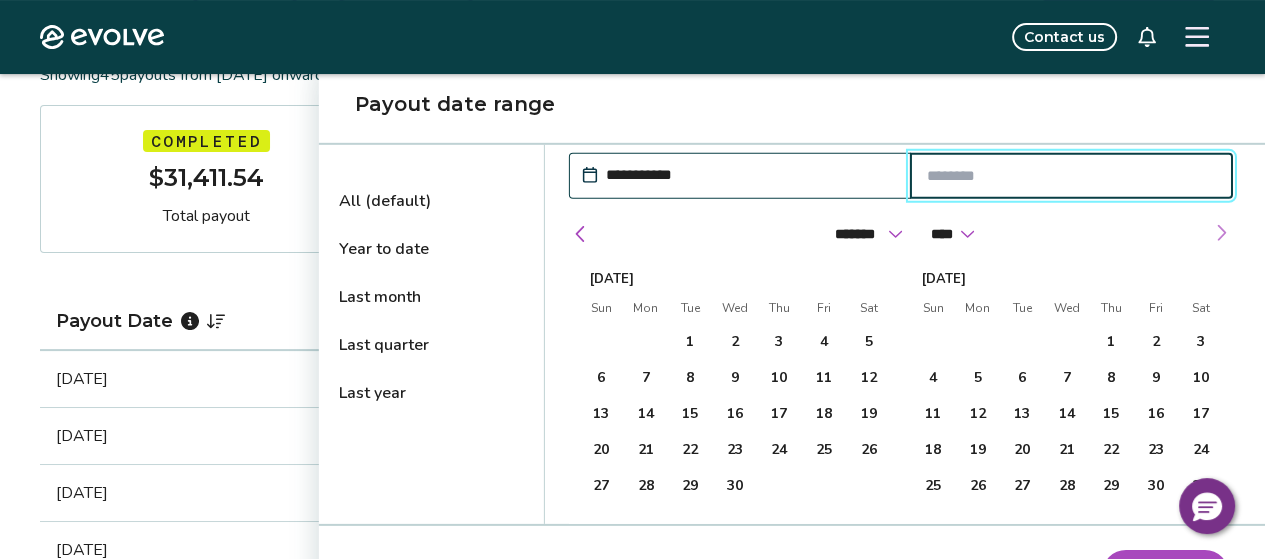 click at bounding box center (1221, 233) 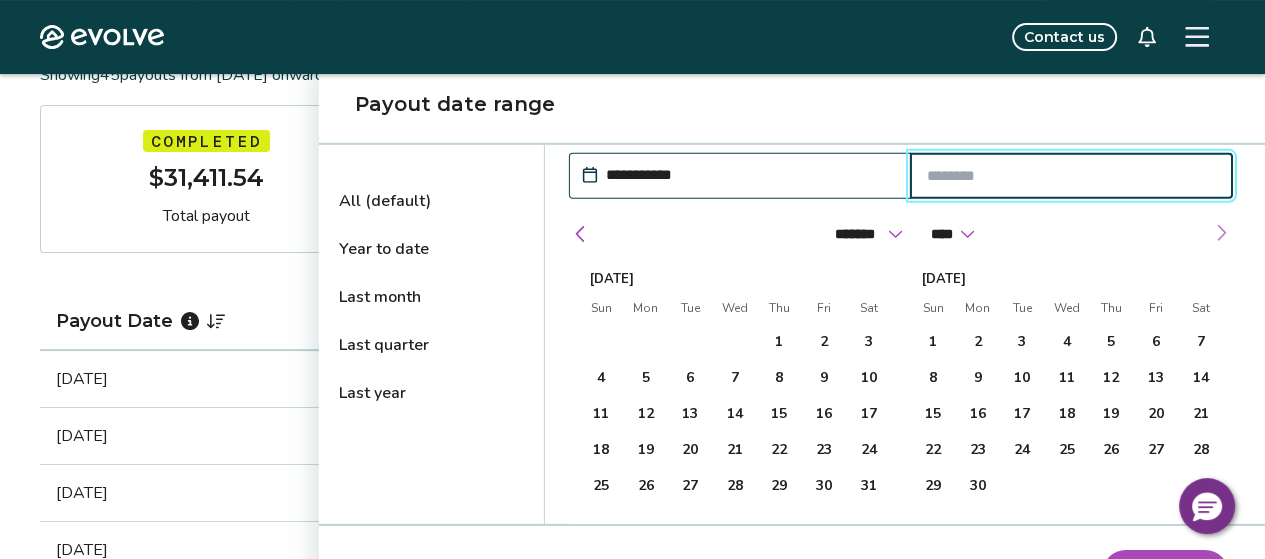 click at bounding box center (1221, 233) 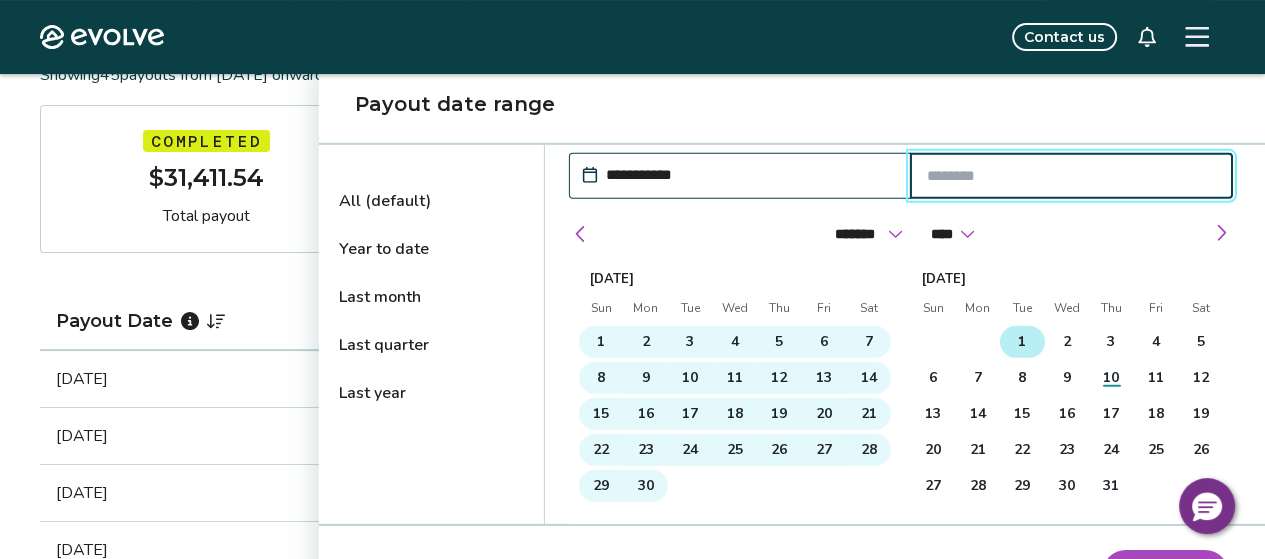 click on "1" at bounding box center (1022, 342) 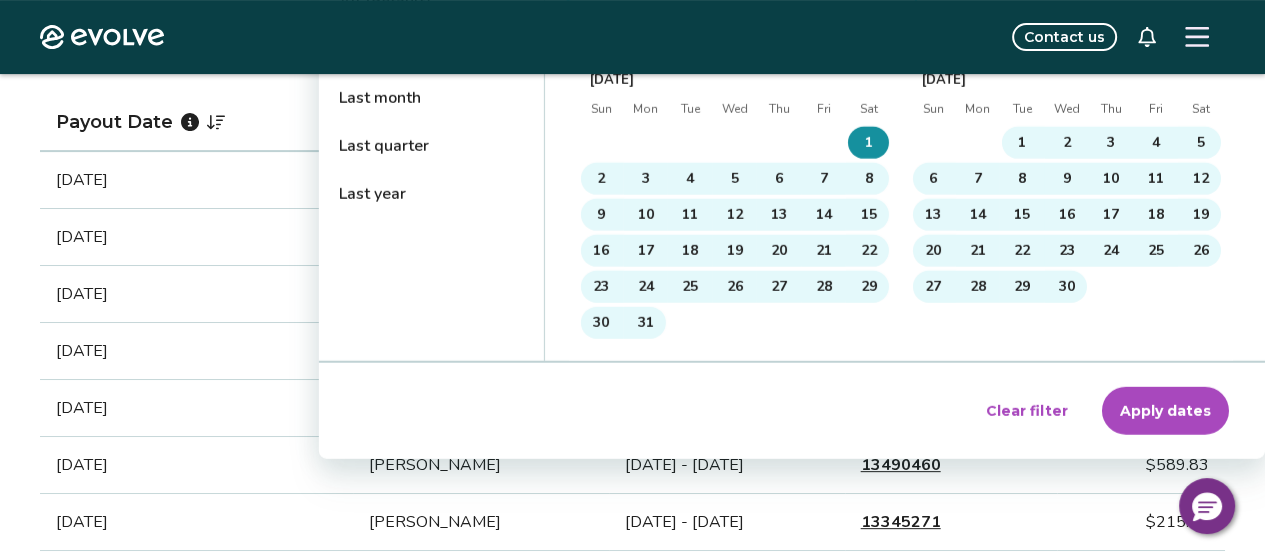 scroll, scrollTop: 493, scrollLeft: 0, axis: vertical 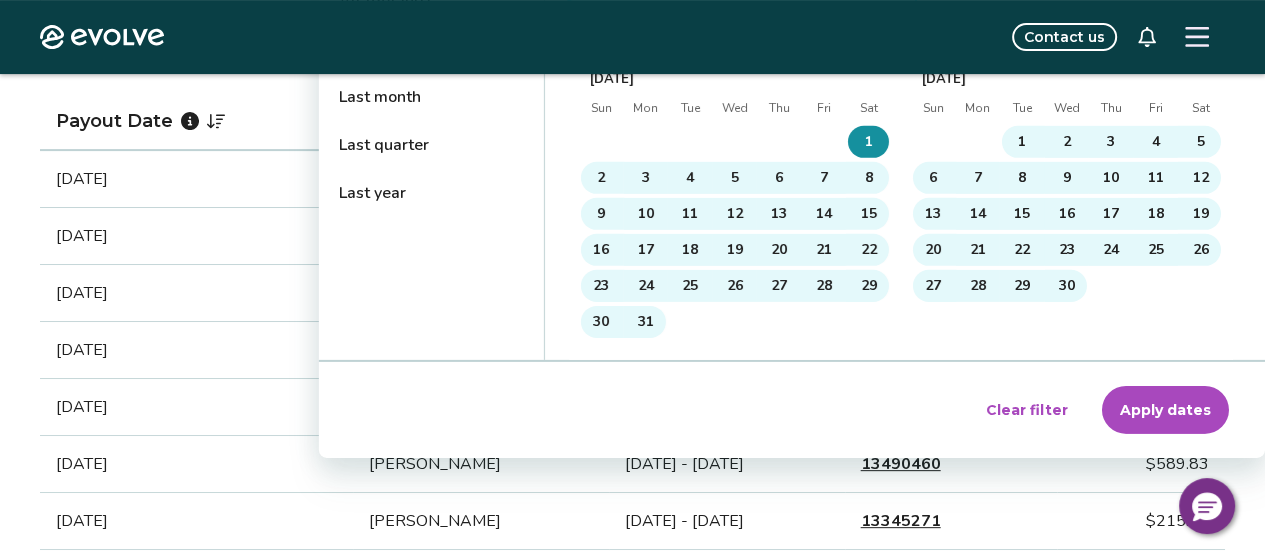 click on "Apply dates" at bounding box center (1165, 410) 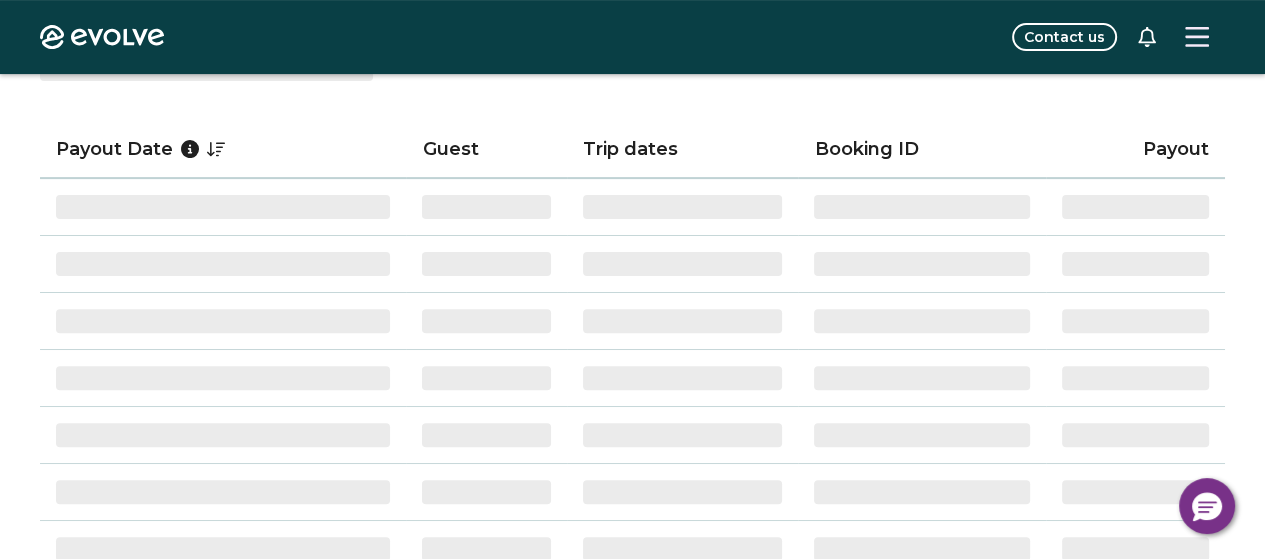 scroll, scrollTop: 34, scrollLeft: 0, axis: vertical 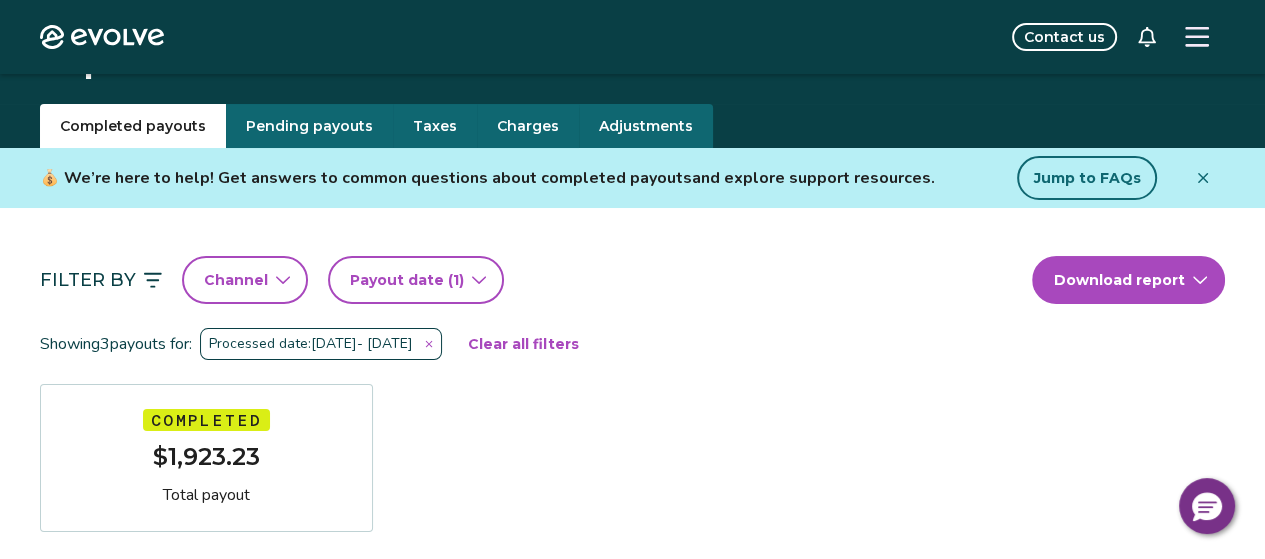 click on "Payout date (1)" at bounding box center (407, 280) 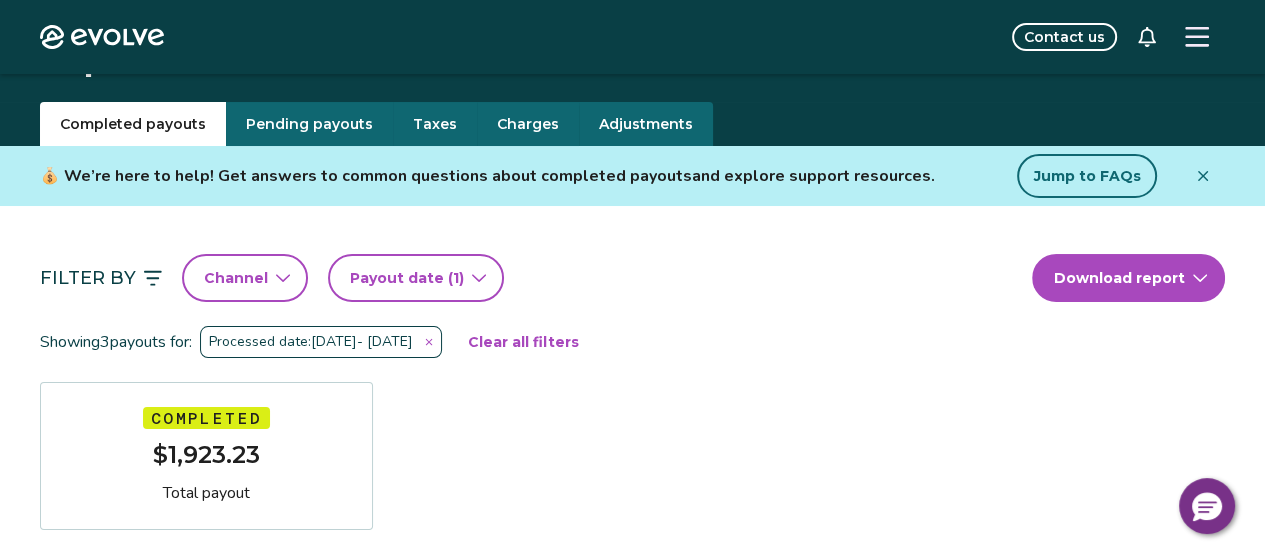 click on "Filter By  Channel Payout date (1) Download   report" at bounding box center (632, 278) 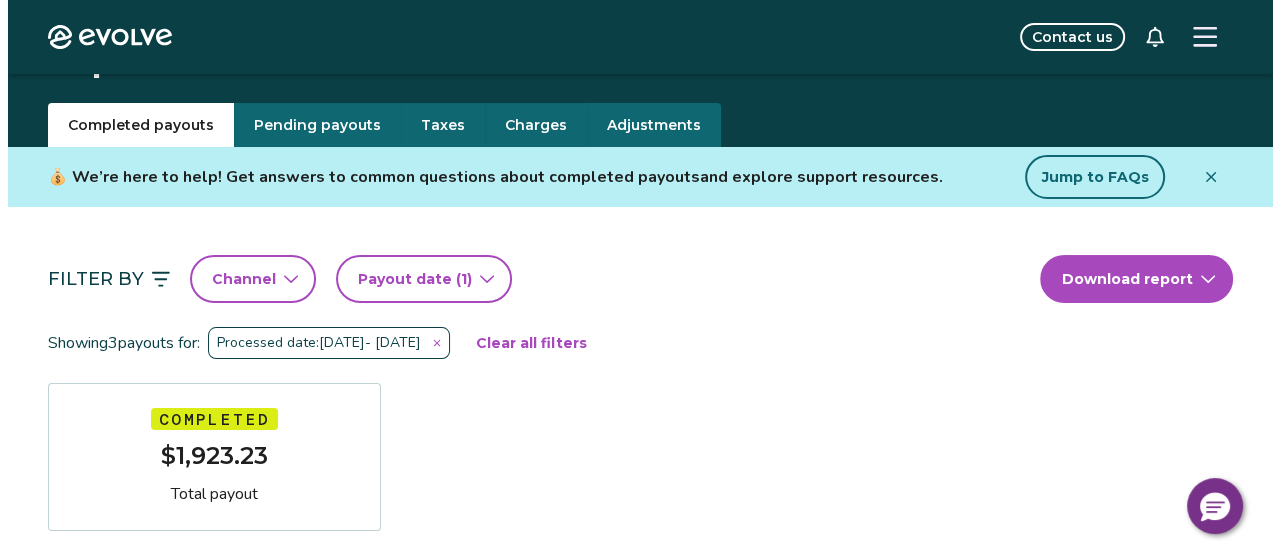 scroll, scrollTop: 35, scrollLeft: 0, axis: vertical 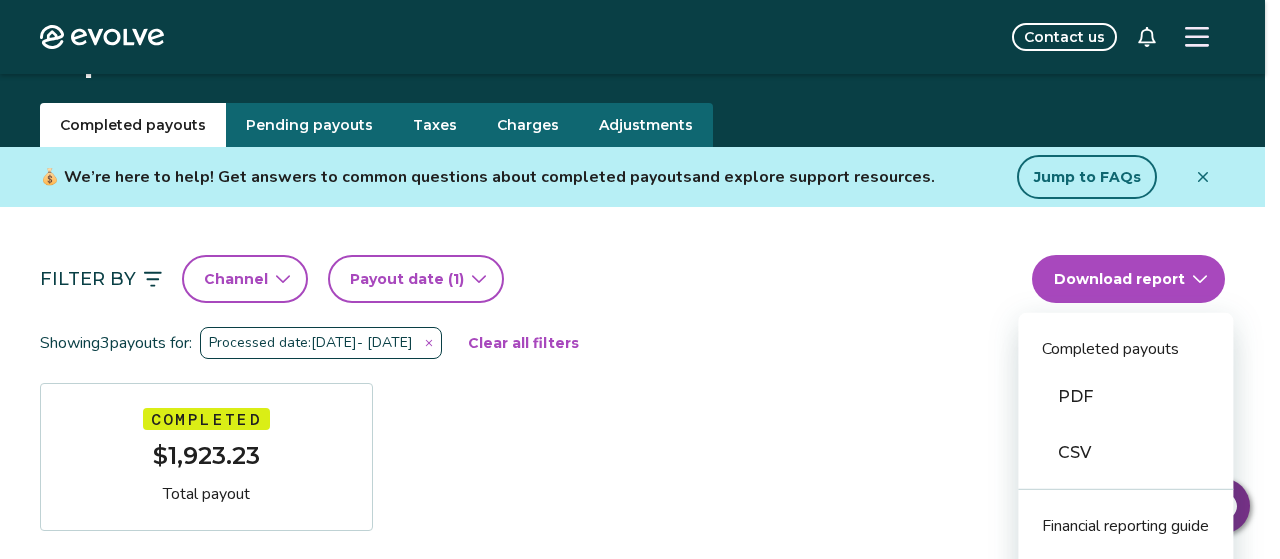 click on "Evolve Contact us Reports Completed payouts Pending payouts Taxes Charges Adjustments 💰 We’re here to help! Get answers to common questions about   completed payouts  and explore support resources. Jump to FAQs Filter By  Channel Payout date (1) Download   report Completed payouts PDF CSV Financial reporting guide PDF Showing  3  payouts   for: Processed date:  Mar 1, 2025  -   Jul 1, 2025 Clear all filters Completed $1,923.23 Total payout Payout Date Guest Trip dates Booking ID Payout Jun 29, 2025 Jacob Chaney Jun 27 - Jun 29, 2025 14767353 $571.68 Jun 22, 2025 Kay Tracy Jun 20 - Jun 22, 2025 14699093 $572.58 Jun 7, 2025 Jordan Miller Jun 5 - Jun 8, 2025 14290994 $778.97 Completed Payout FAQs How is my payout amount calculated? How is Evolve’s management fee calculated? When will I receive my payout? How are payouts processed for monthly stays? Completed Payout resources Have more payout questions? These Help Center articles are a great place to start. How Are Guest Payments Processed at Evolve?" at bounding box center (640, 948) 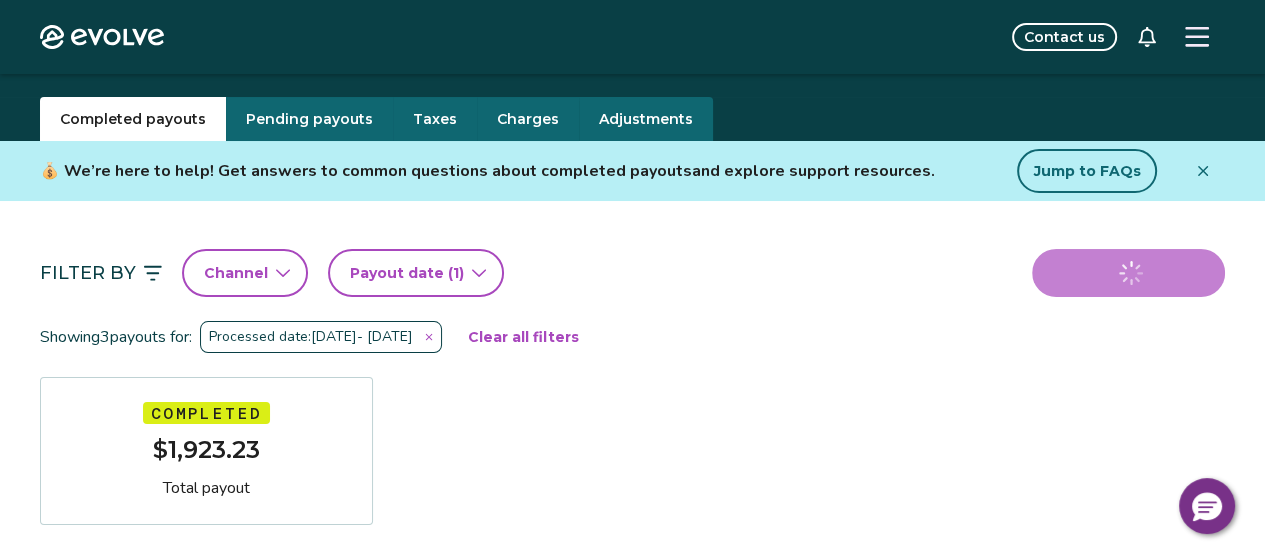 scroll, scrollTop: 42, scrollLeft: 0, axis: vertical 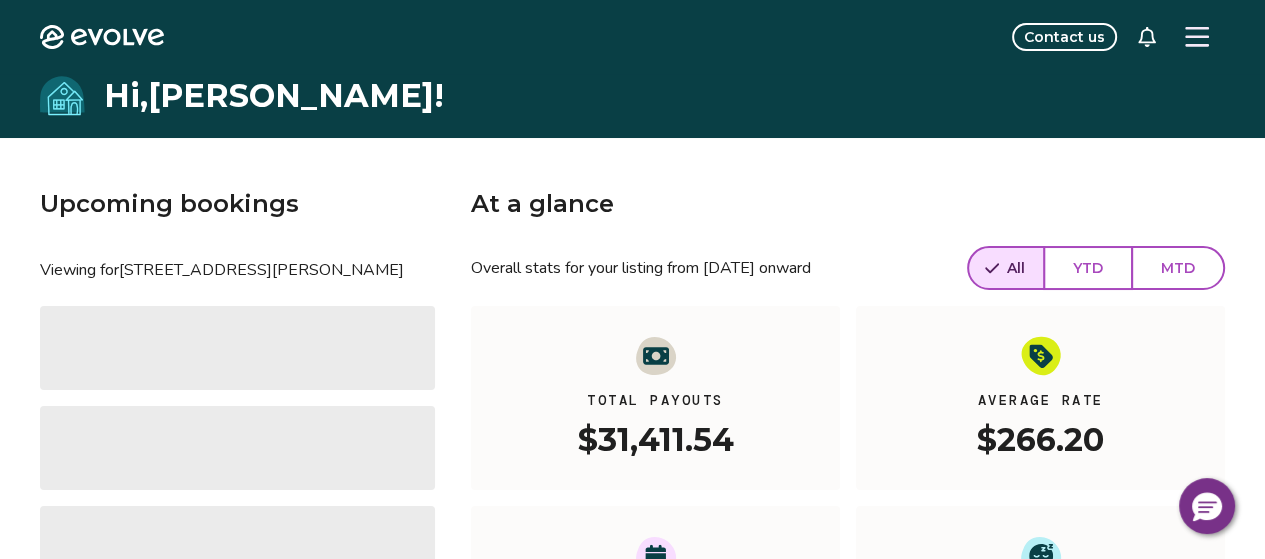 click 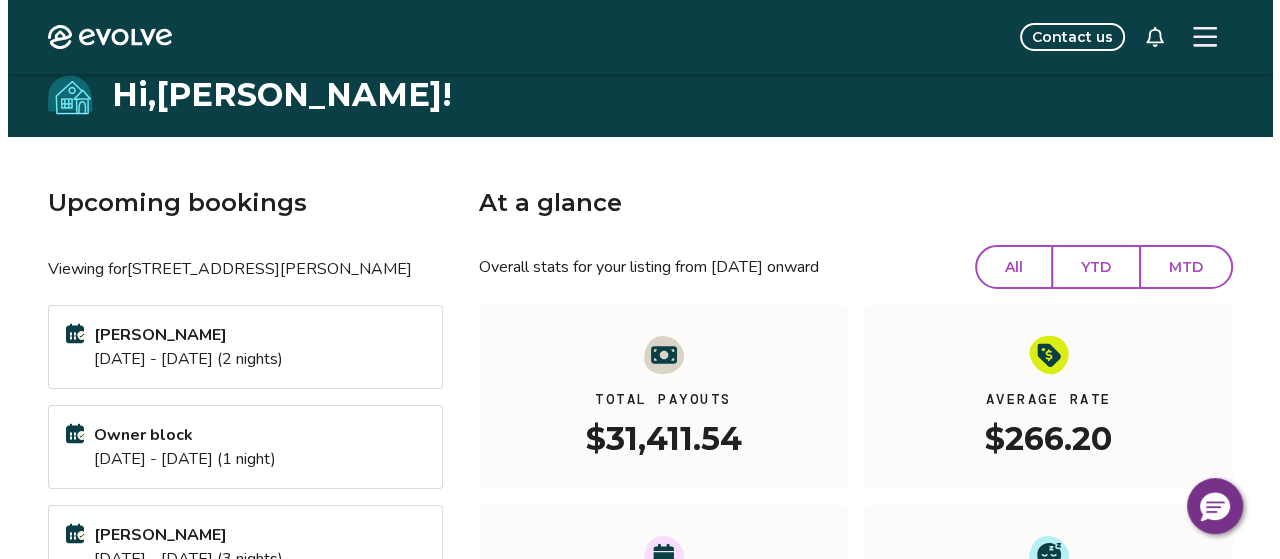 scroll, scrollTop: 0, scrollLeft: 0, axis: both 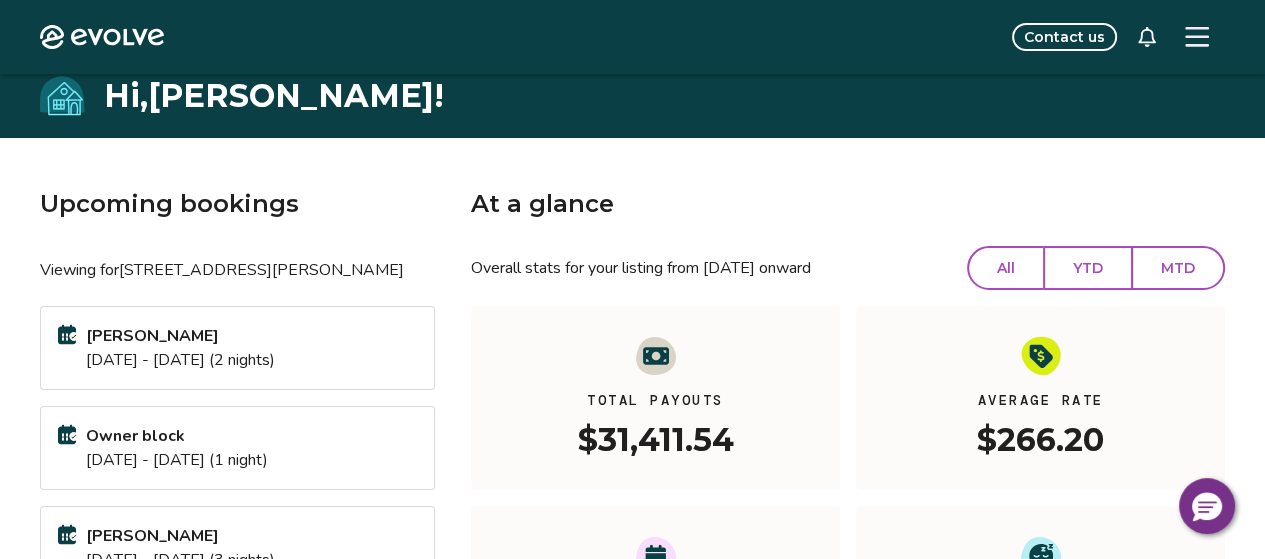 click on "Contact us" at bounding box center [1064, 37] 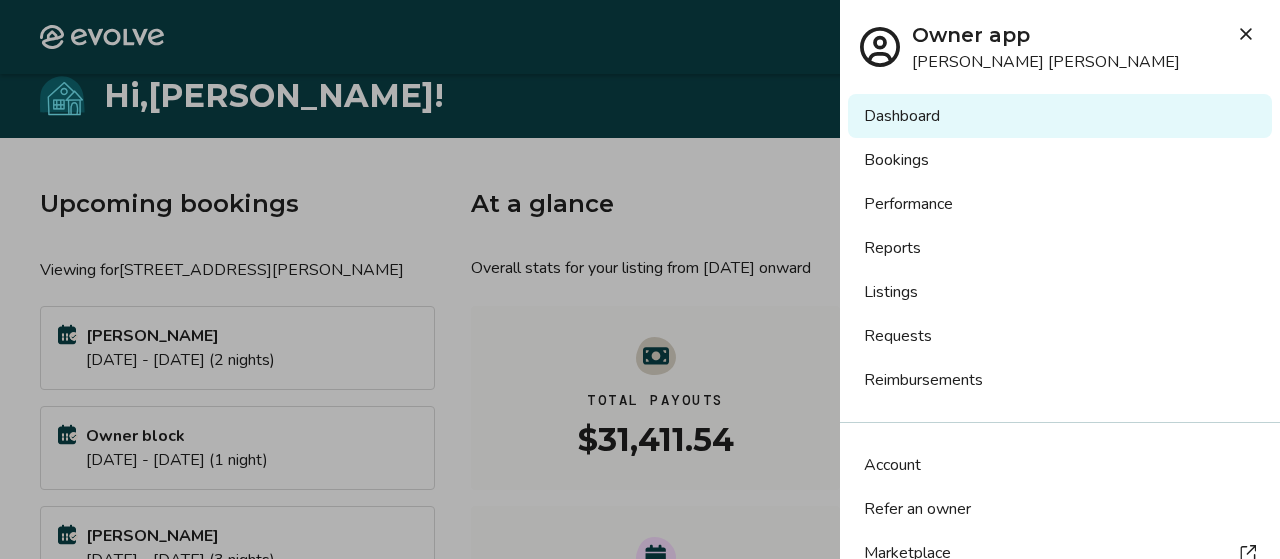 scroll, scrollTop: 0, scrollLeft: 0, axis: both 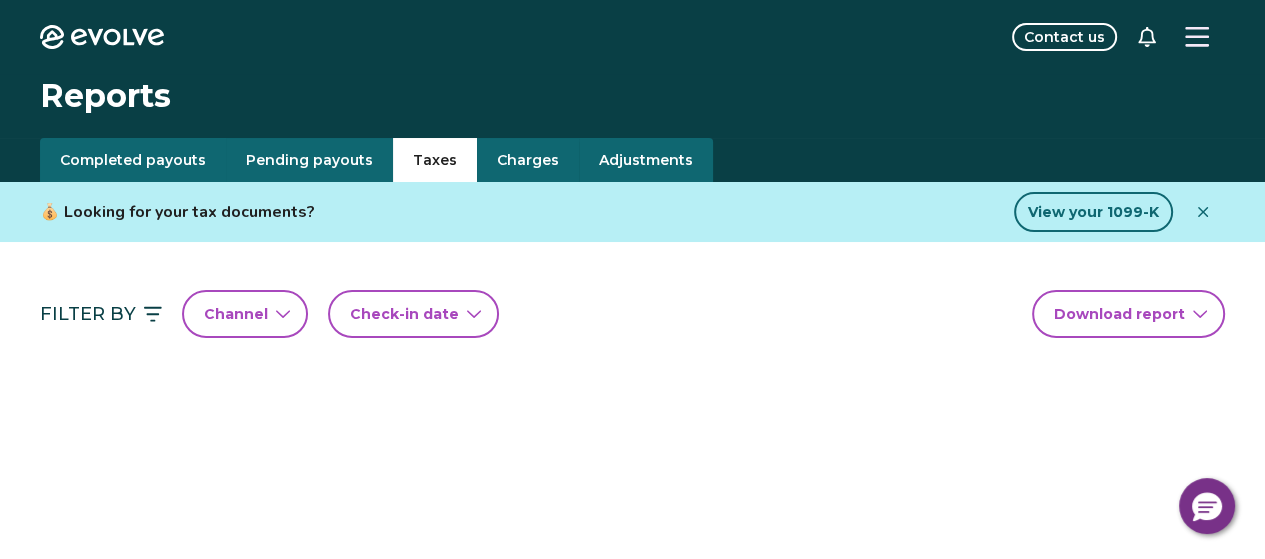 click on "Taxes" at bounding box center [435, 160] 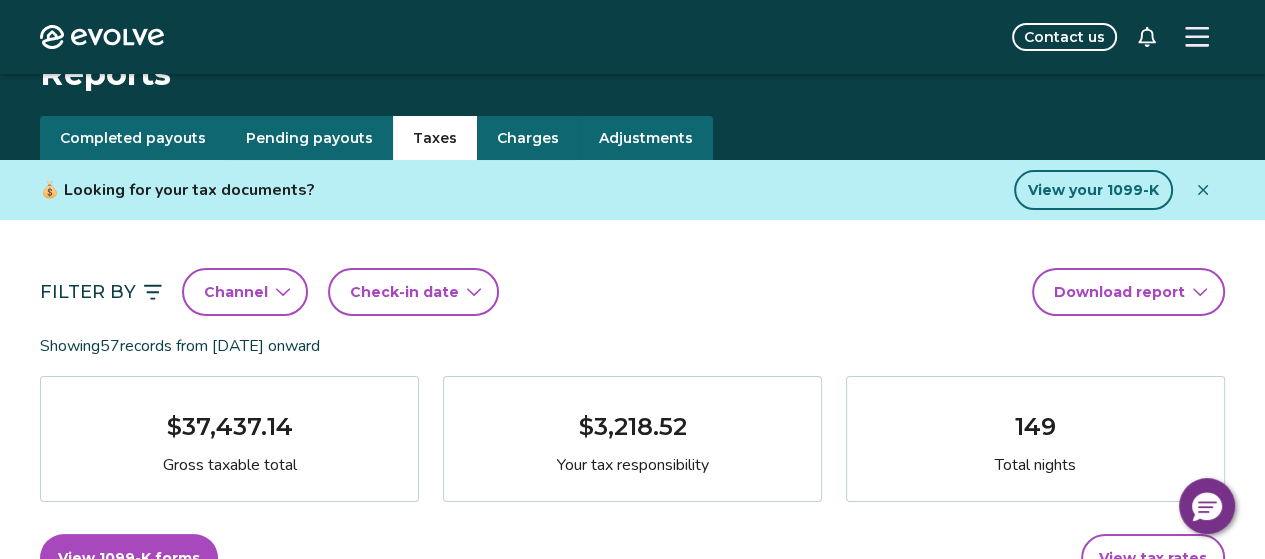 scroll, scrollTop: 0, scrollLeft: 0, axis: both 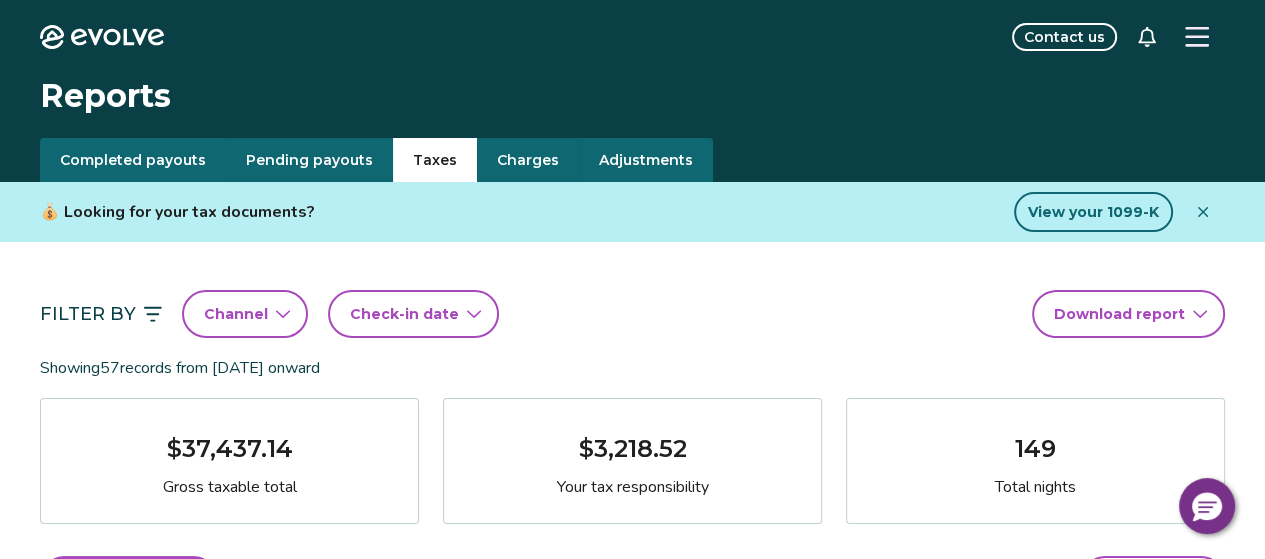 click 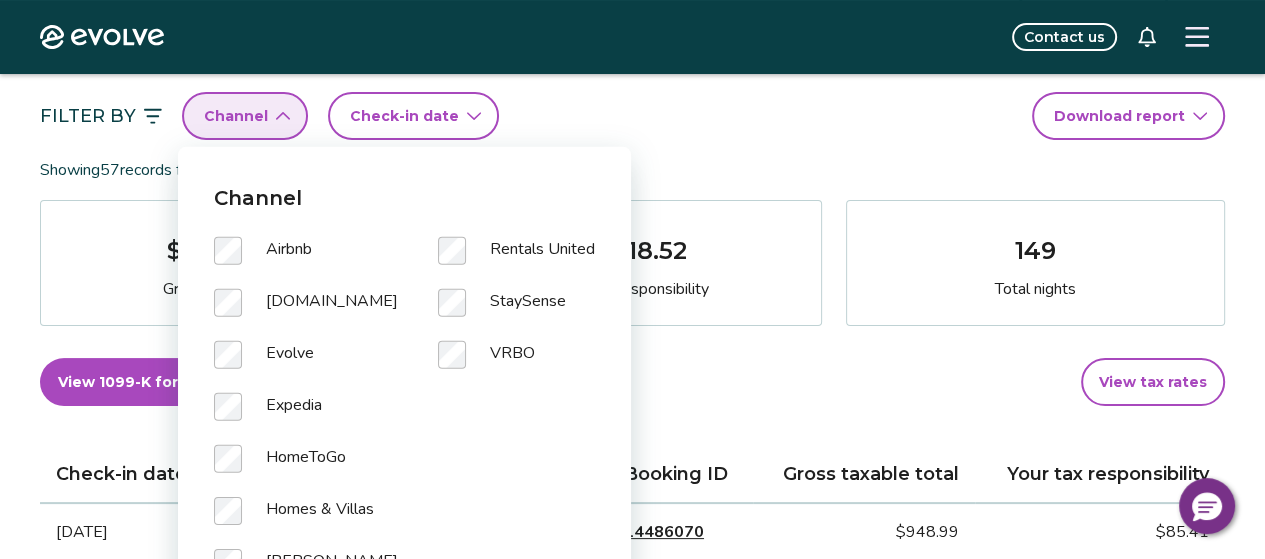 scroll, scrollTop: 199, scrollLeft: 0, axis: vertical 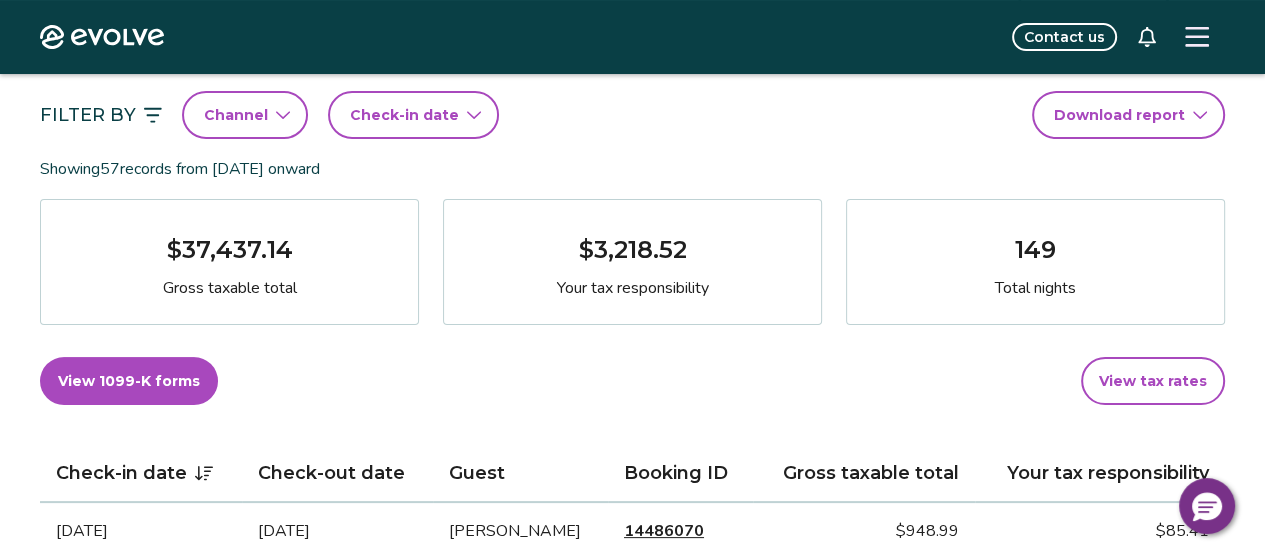 click on "Showing  57  records    from May 1st, 2020 onward" at bounding box center [632, 169] 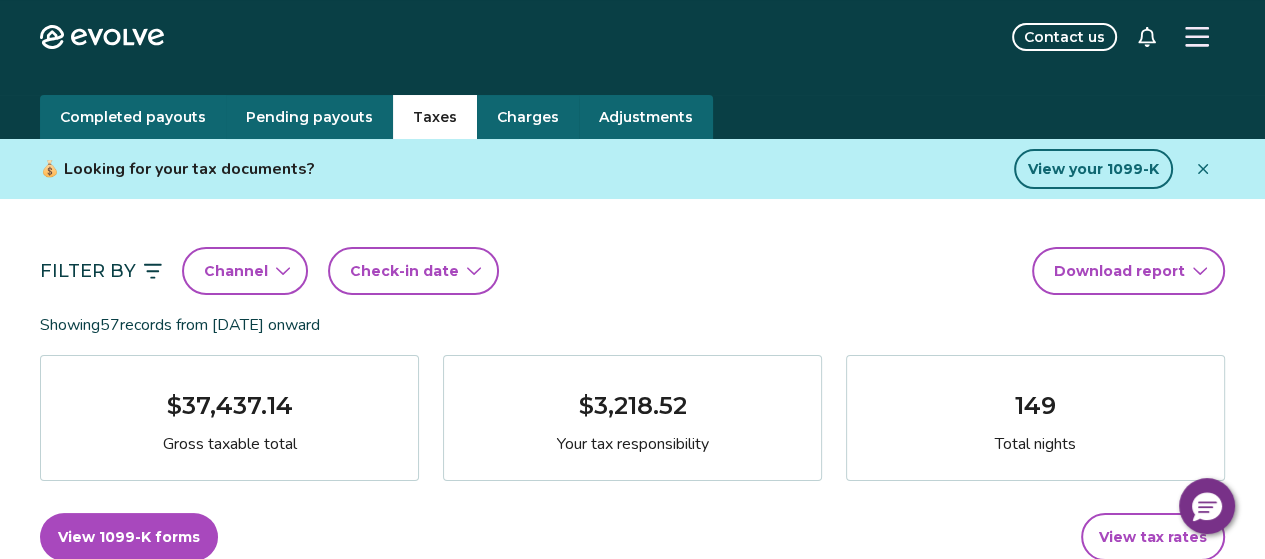 scroll, scrollTop: 0, scrollLeft: 0, axis: both 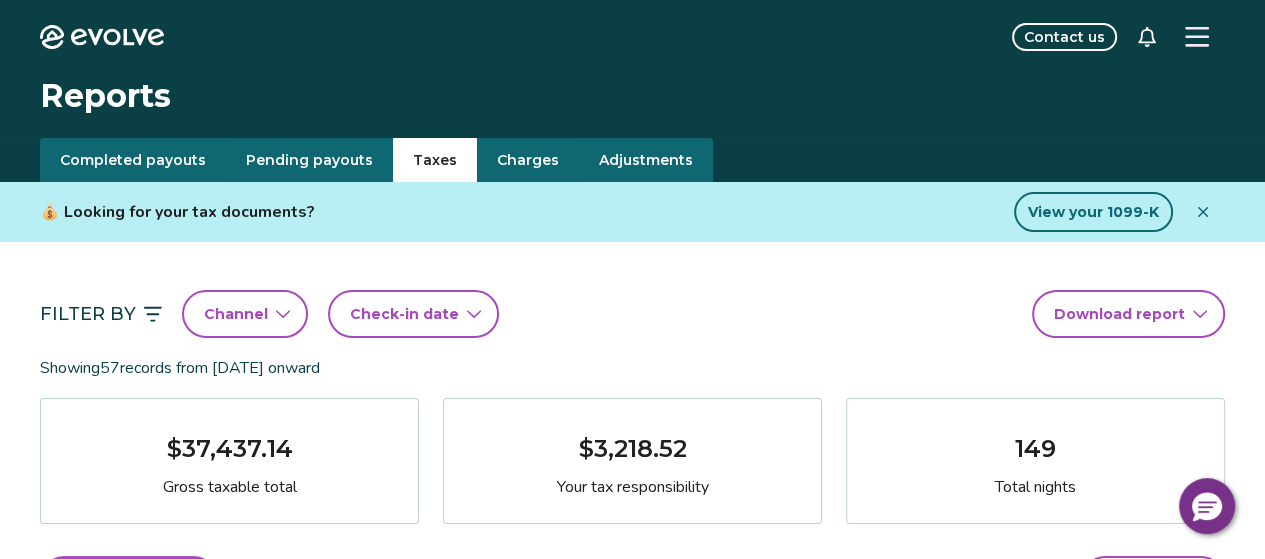 click on "Check-in date" at bounding box center (413, 314) 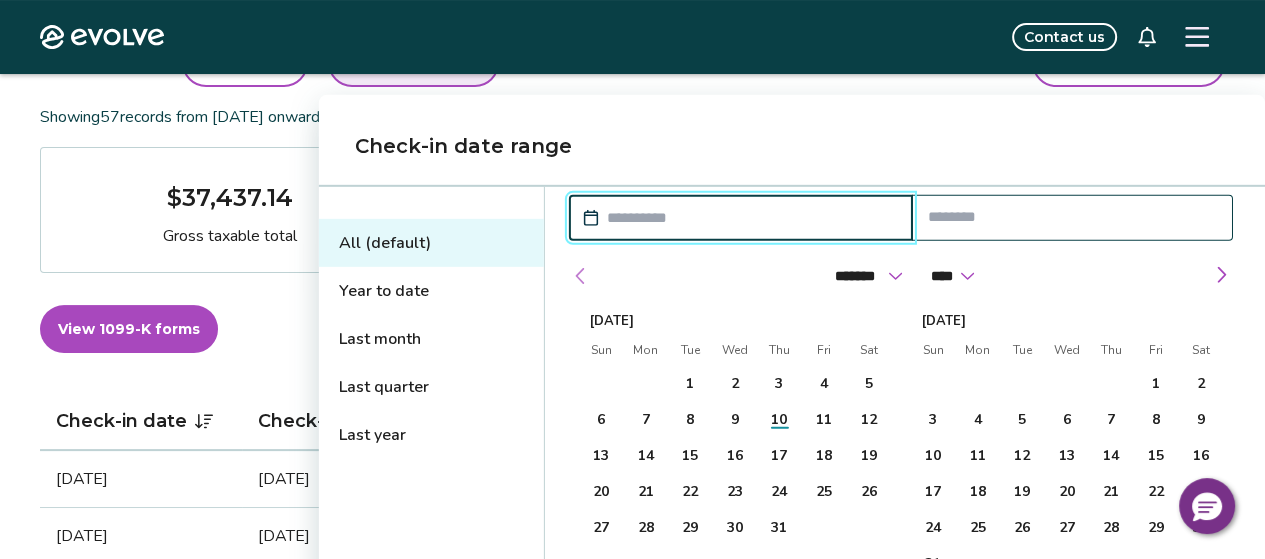 scroll, scrollTop: 250, scrollLeft: 0, axis: vertical 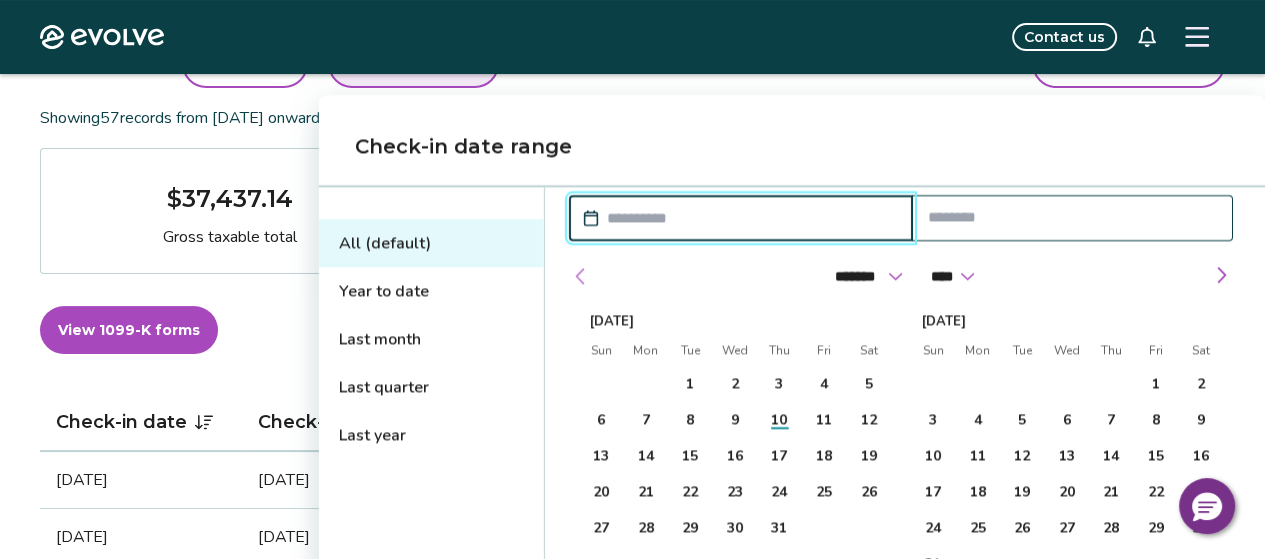 click at bounding box center (581, 276) 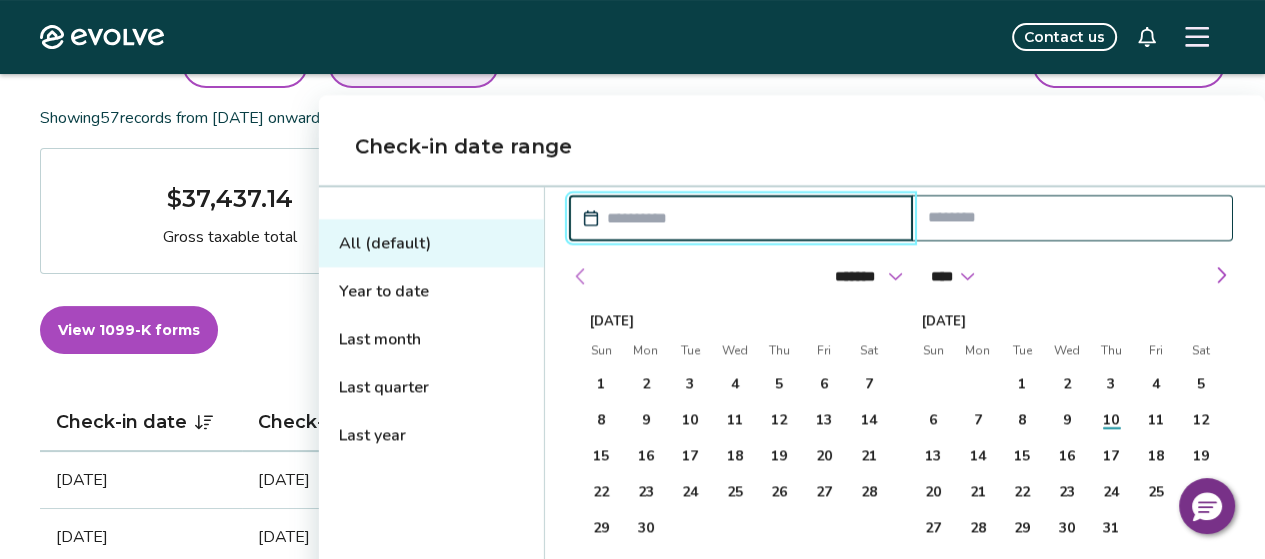 click at bounding box center [581, 276] 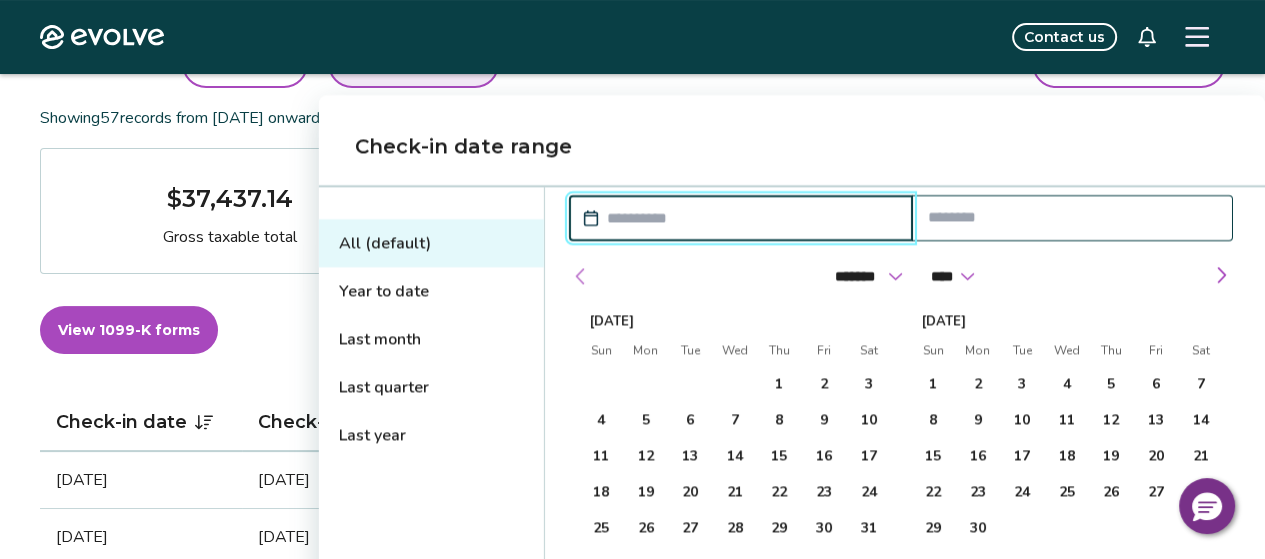 click at bounding box center [581, 276] 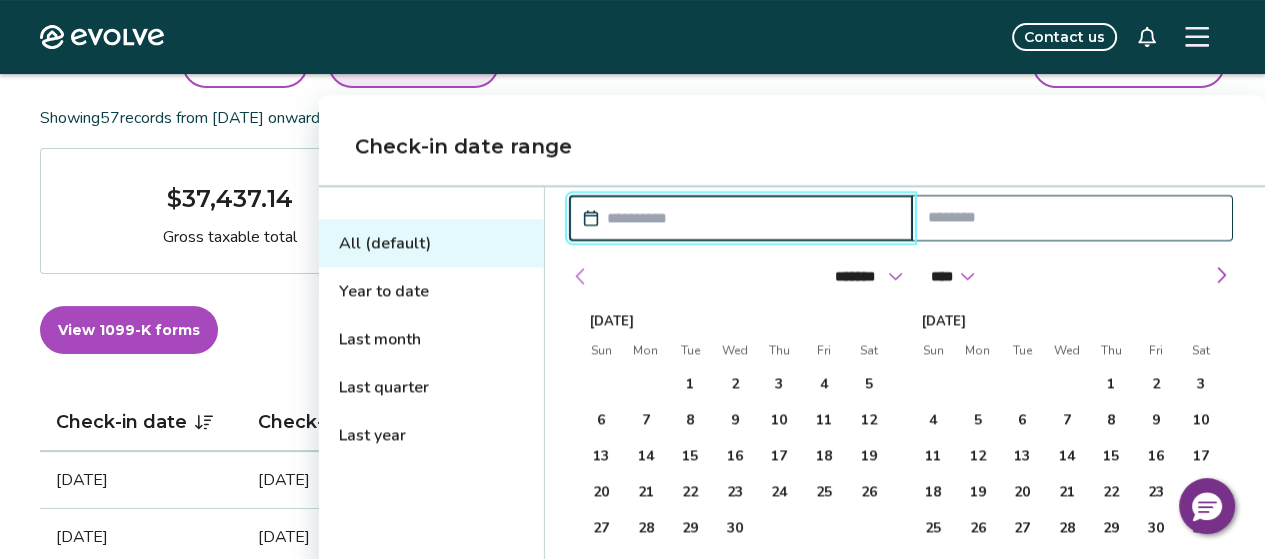 click at bounding box center [581, 276] 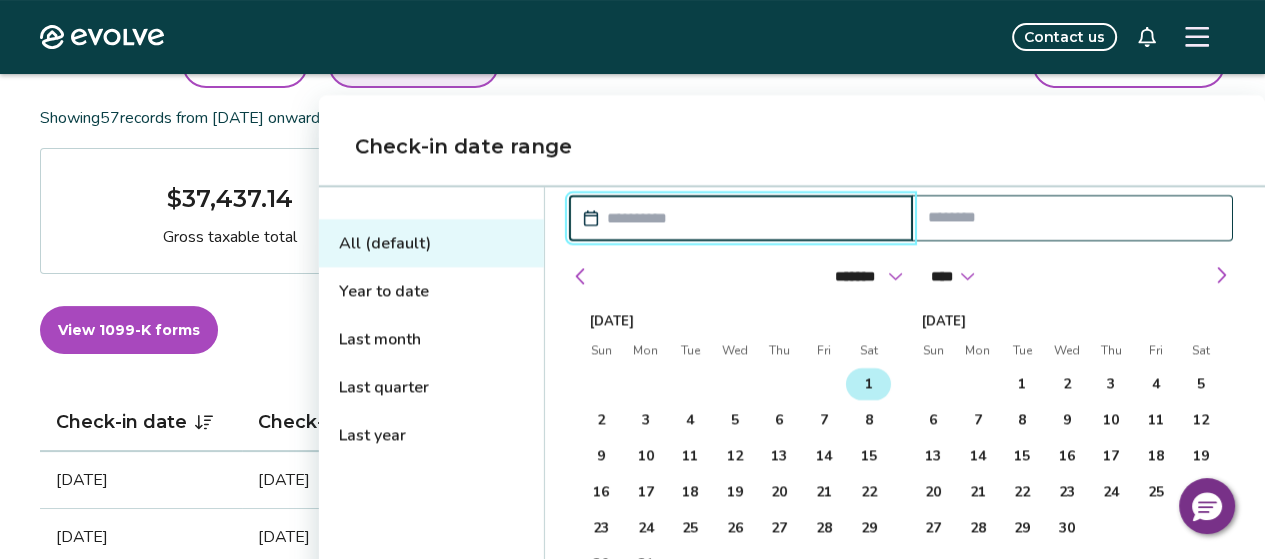 click on "1" at bounding box center [868, 384] 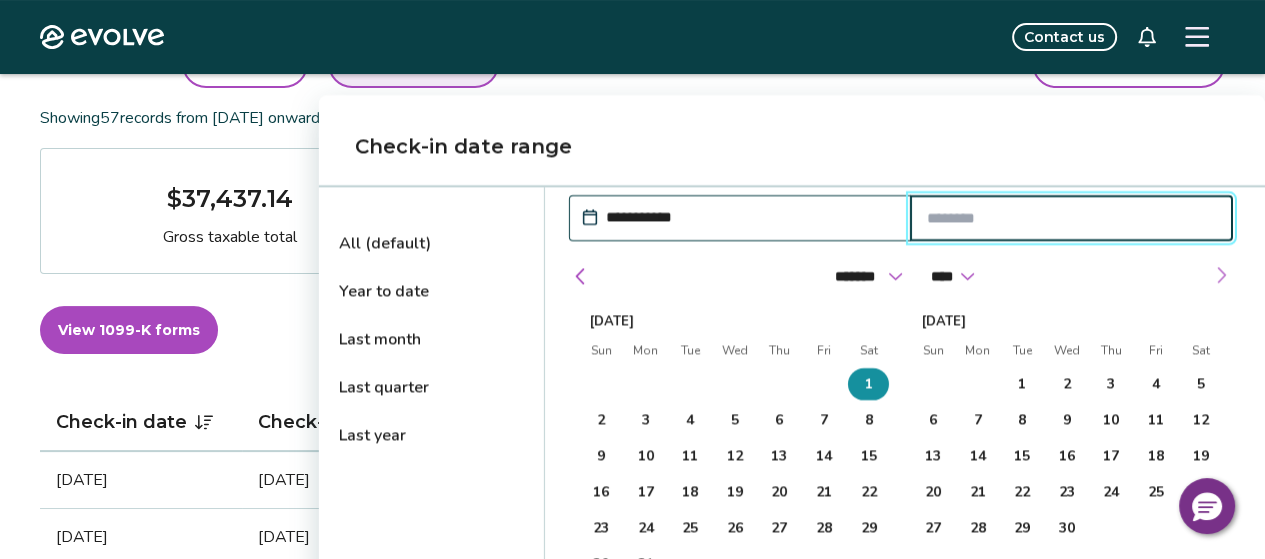 click at bounding box center [1221, 275] 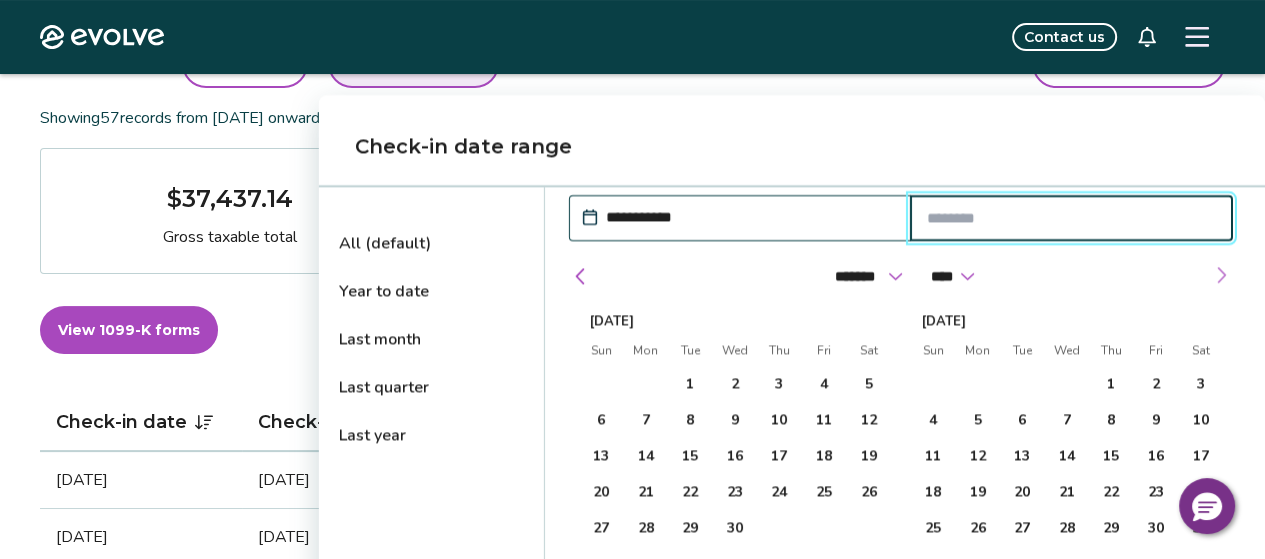 click at bounding box center (1221, 275) 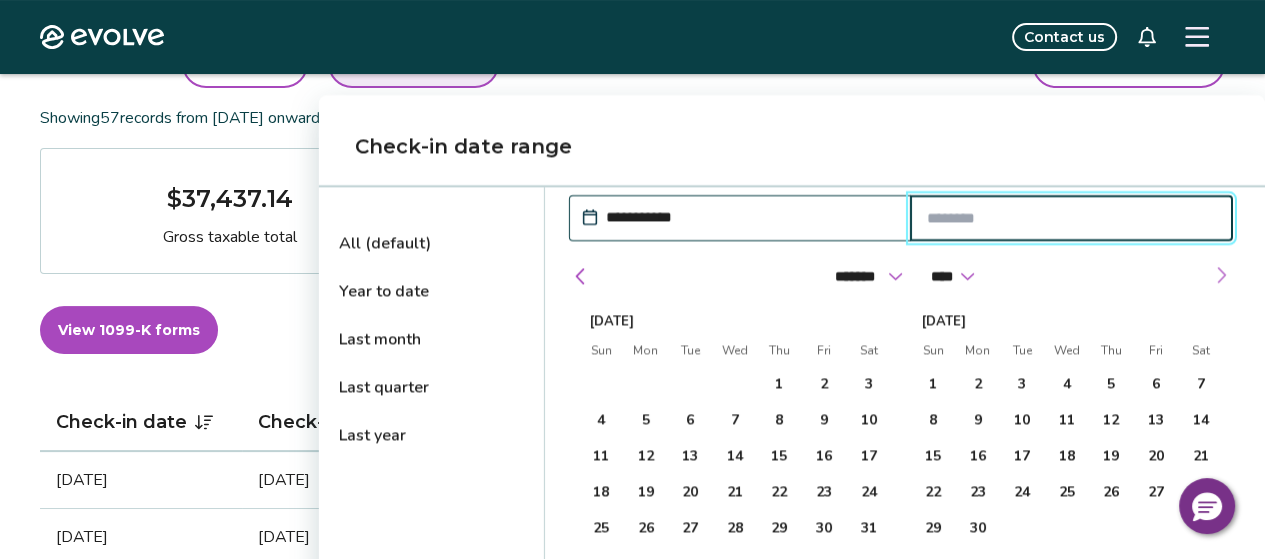 click at bounding box center (1221, 275) 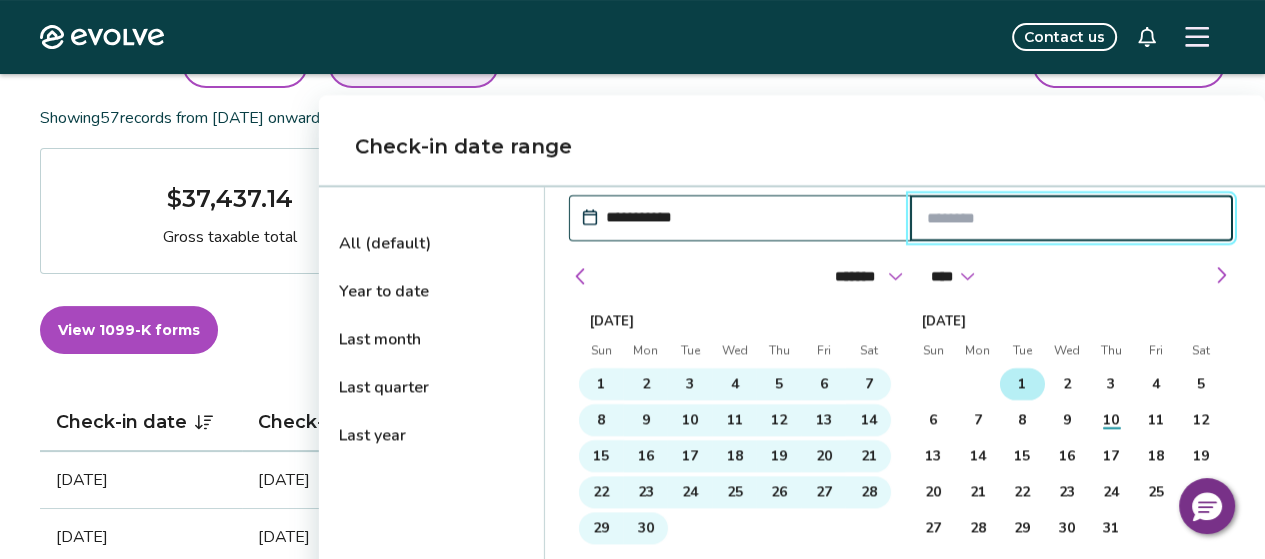 click on "1" at bounding box center (1022, 384) 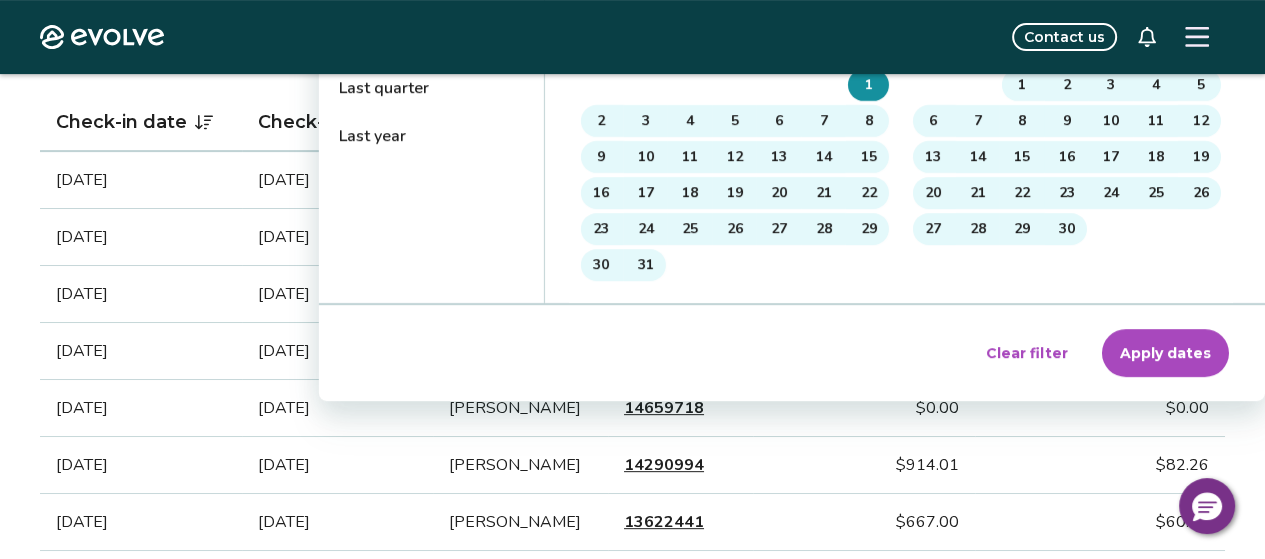 click on "Apply dates" at bounding box center (1165, 353) 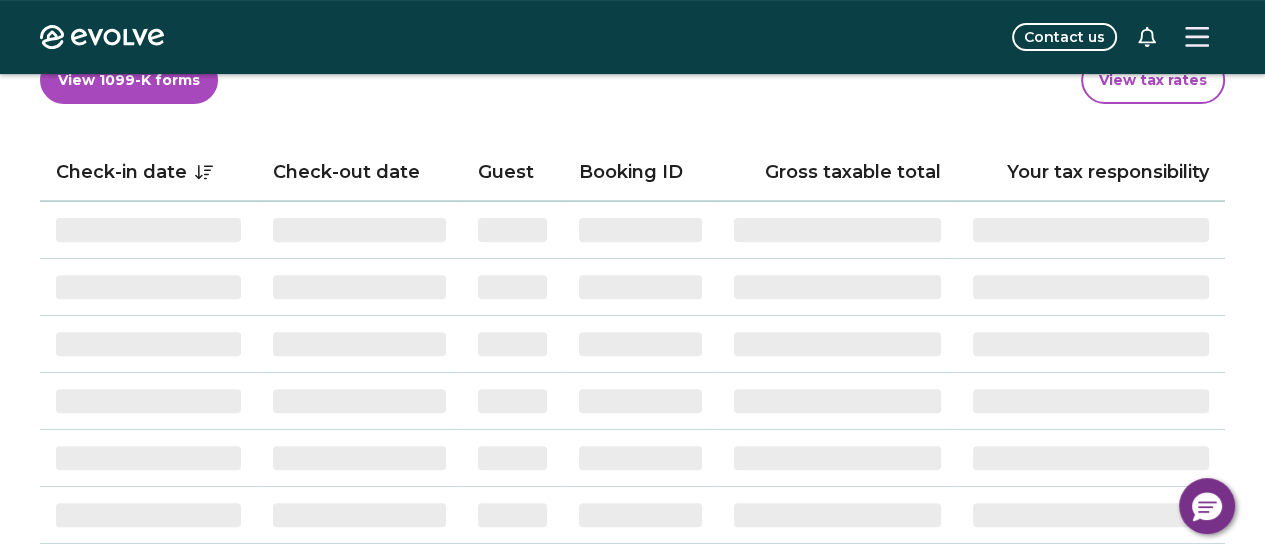 scroll, scrollTop: 34, scrollLeft: 0, axis: vertical 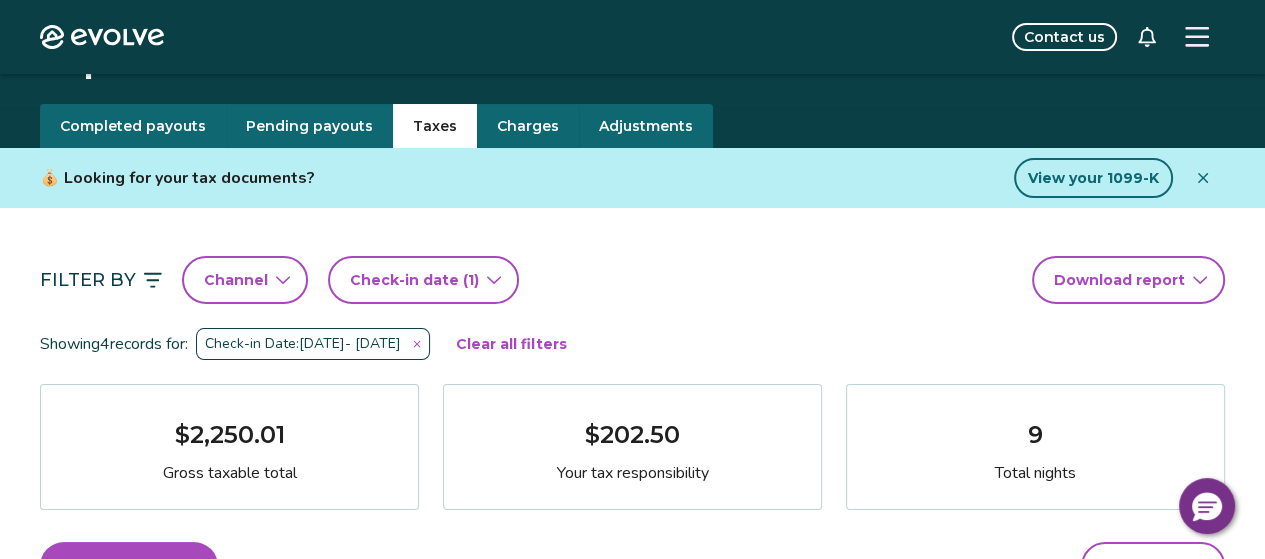 click on "Evolve Contact us Reports Completed payouts Pending payouts Taxes Charges Adjustments 💰 Looking for your tax documents? View your 1099-K Filter By  Channel Check-in date (1) Download   report Showing  4  records   for: Check-in Date:  Mar 1, 2025  -   Jul 1, 2025 Clear all filters $2,250.01 Gross taxable total $202.50 Your tax responsibility 9 Total nights View 1099-K forms View tax rates Check-in date Check-out date Guest Booking ID Gross taxable total Your tax responsibility Jun 27, 2025 Jun 29, 2025 Jacob Chaney 14767353 $663.00 $59.67 Jun 20, 2025 Jun 22, 2025 Kay Tracy 14699093 $673.00 $60.57 Jun 20, 2025 Jun 22, 2025 Vanessa Doblado 14659718 $0.00 $0.00 Jun 5, 2025 Jun 8, 2025 Jordan Miller 14290994 $914.01 $82.26 Tax FAQs How is my gross taxable total calculated? How is my tax responsibility calculated, and why does it sometimes show $0.00? What is taxed damage protection and why is it included in my gross taxable total? Why are advertised rates and fees higher than base rates and fees? |" at bounding box center [632, 1046] 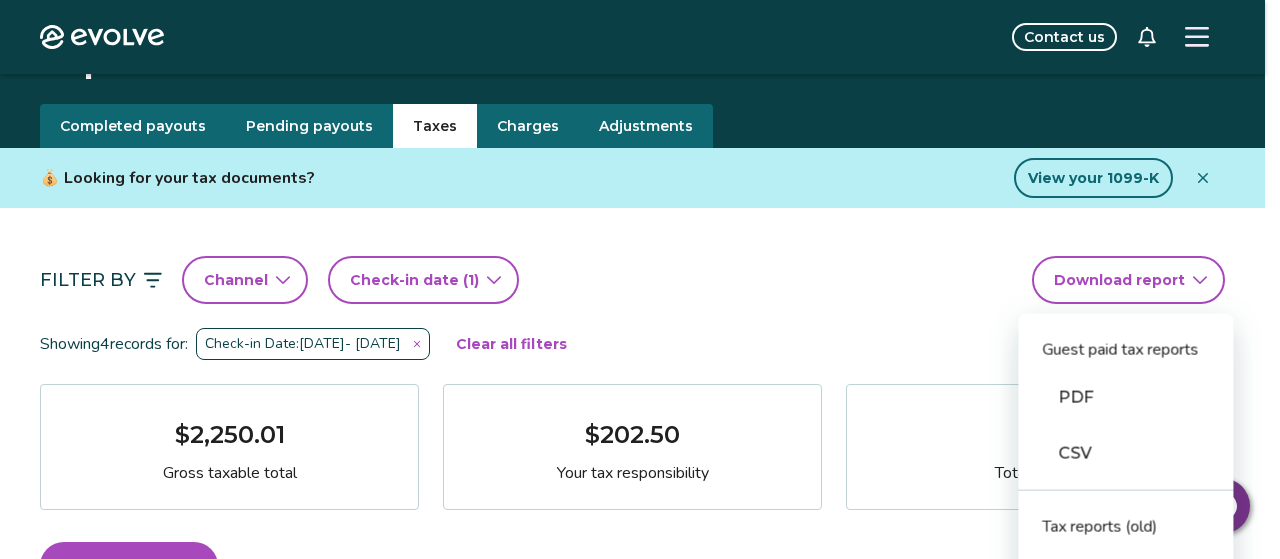 click on "PDF" at bounding box center [1125, 398] 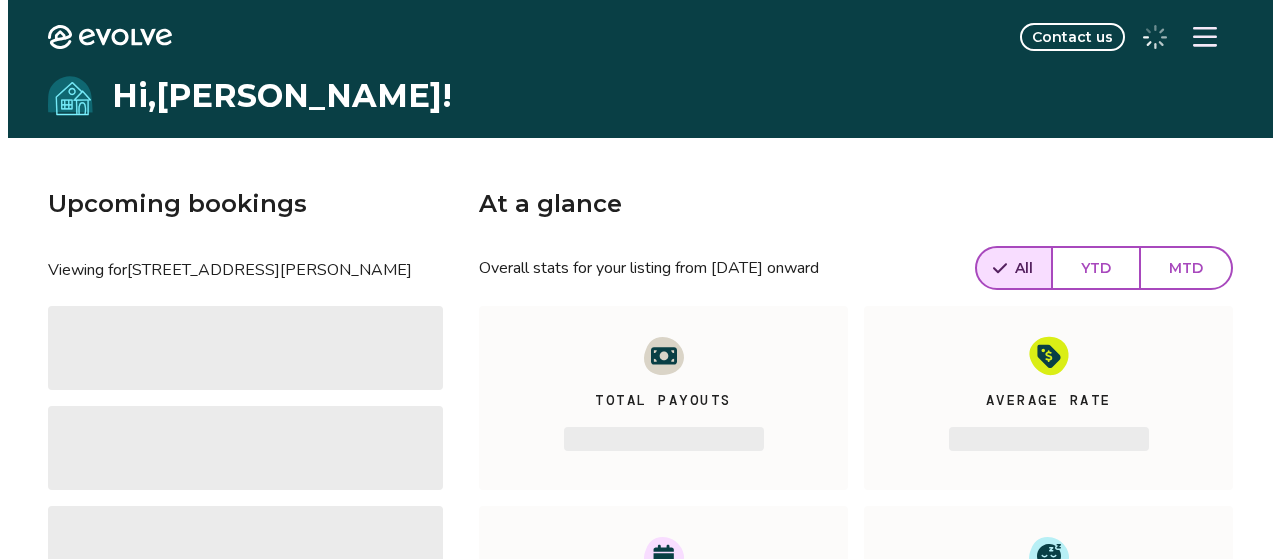 scroll, scrollTop: 0, scrollLeft: 0, axis: both 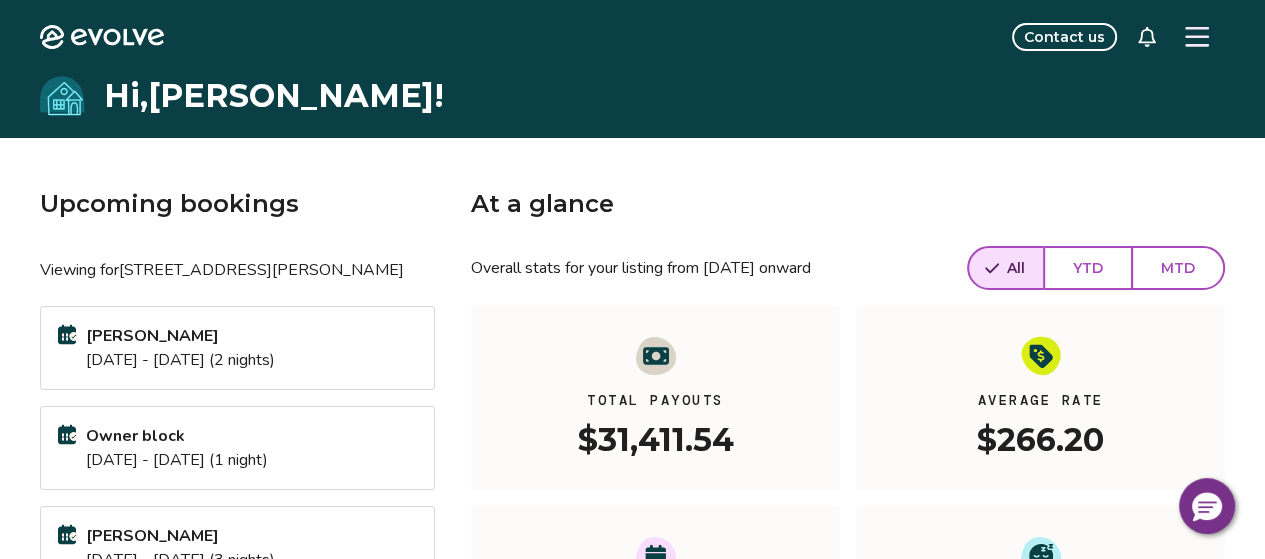 click 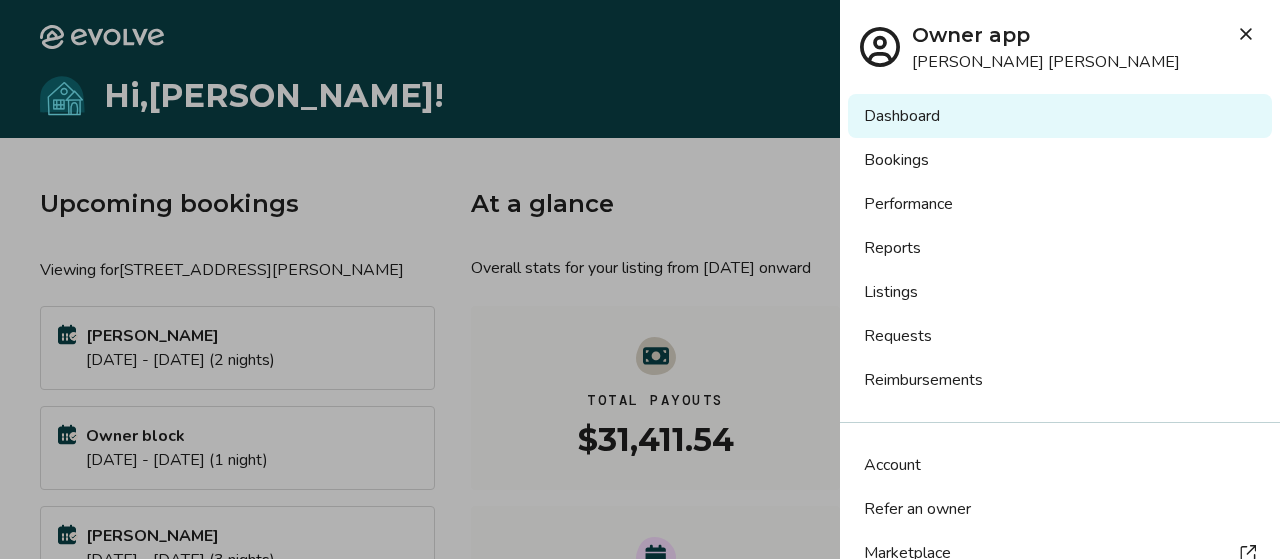 click on "Reports" at bounding box center (1060, 248) 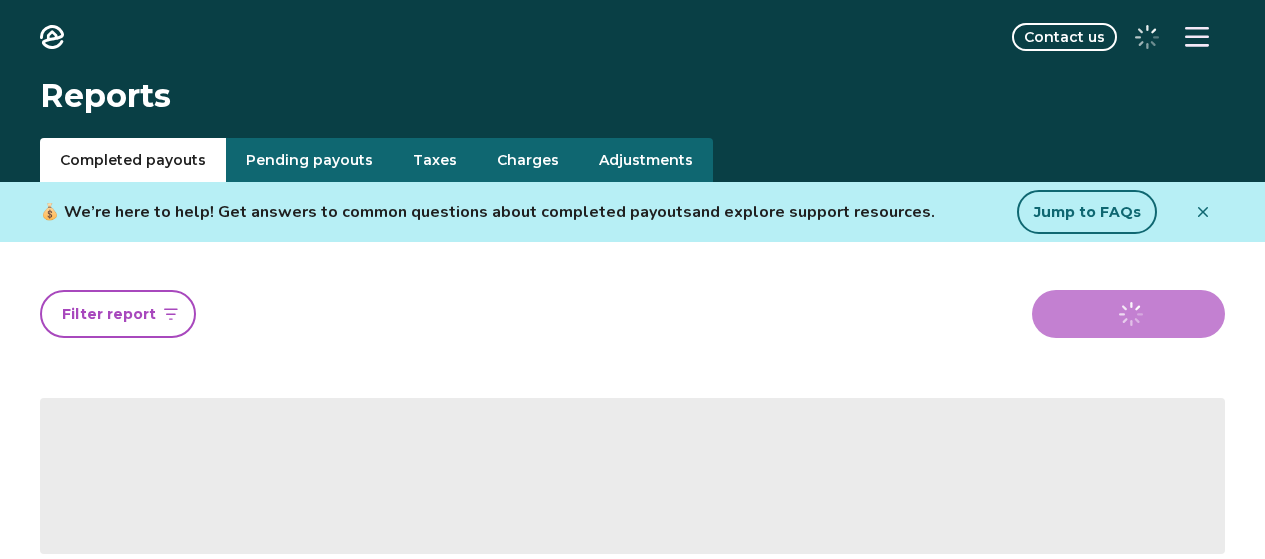 scroll, scrollTop: 0, scrollLeft: 0, axis: both 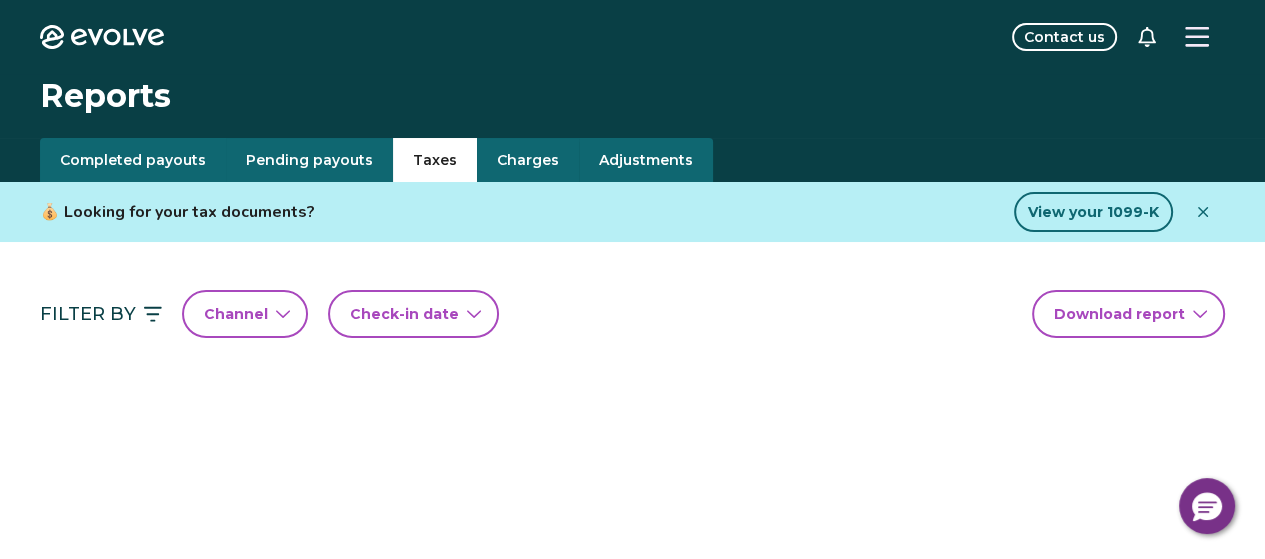 click on "Taxes" at bounding box center [435, 160] 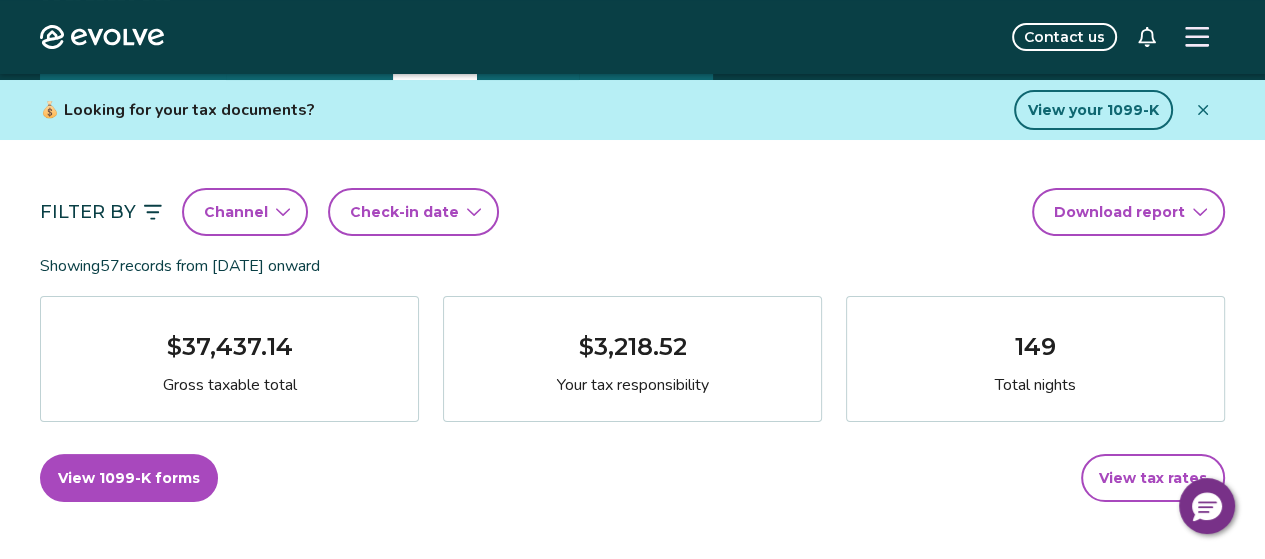 scroll, scrollTop: 100, scrollLeft: 0, axis: vertical 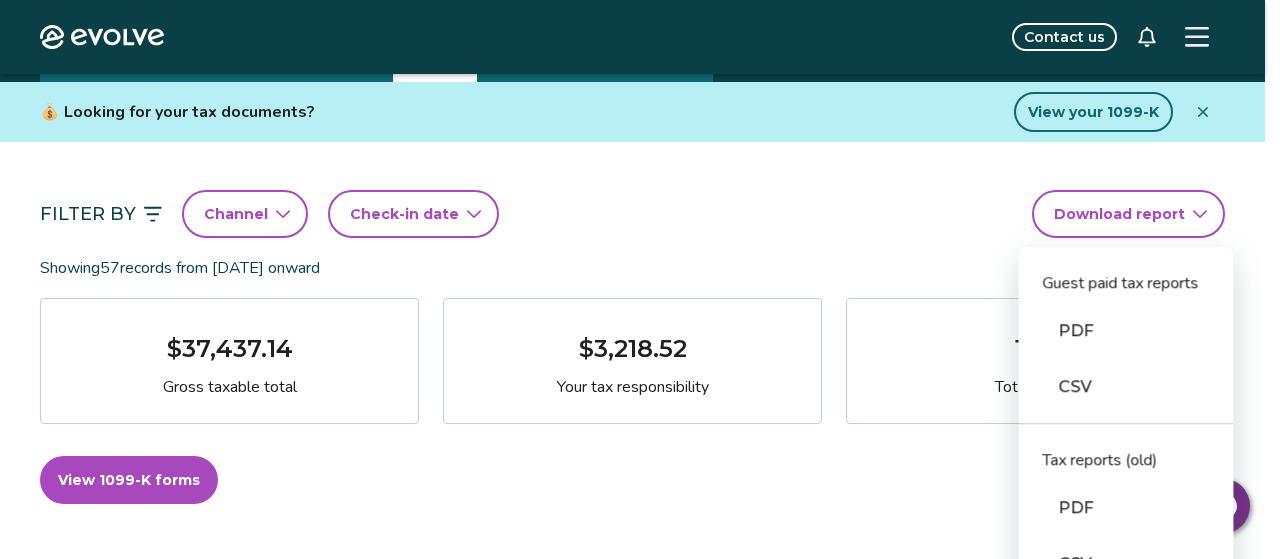 click on "Evolve Contact us Reports Completed payouts Pending payouts Taxes Charges Adjustments 💰 Looking for your tax documents? View your 1099-K Filter By  Channel Check-in date Download   report Guest paid tax reports PDF CSV Tax reports (old) PDF CSV Financial reporting guide PDF Showing  57  records    from [DATE] onward $37,437.14 Gross taxable total $3,218.52 Your tax responsibility 149 Total nights View 1099-K forms View tax rates Check-in date Check-out date Guest Booking ID Gross taxable total Your tax responsibility [DATE] [DATE] [PERSON_NAME] 14486070 $948.99 $85.41 [DATE] [DATE] [PERSON_NAME] 14528505 $685.00 $61.65 [DATE] [DATE] [PERSON_NAME] 14767353 $663.00 $59.67 [DATE] [DATE] [PERSON_NAME] 14699093 $673.00 $60.57 [DATE] [DATE] [PERSON_NAME] 14659718 $0.00 $0.00 [DATE] [DATE] [GEOGRAPHIC_DATA][PERSON_NAME] 14290994 $914.01 $82.26 [DATE] [DATE] [PERSON_NAME] 13622441 $667.00 $60.03 [DATE] [DATE] [PERSON_NAME] 1" at bounding box center (640, 1462) 